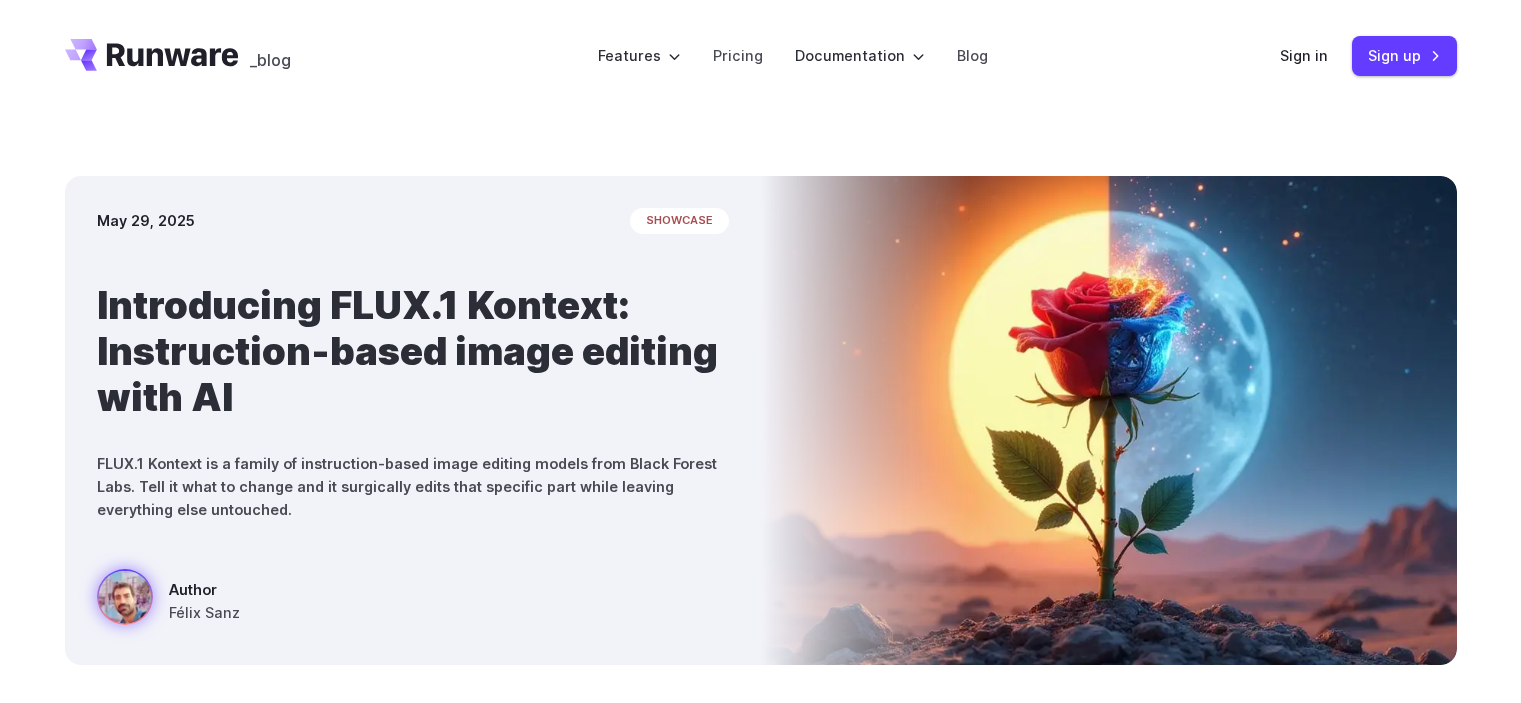 scroll, scrollTop: 0, scrollLeft: 0, axis: both 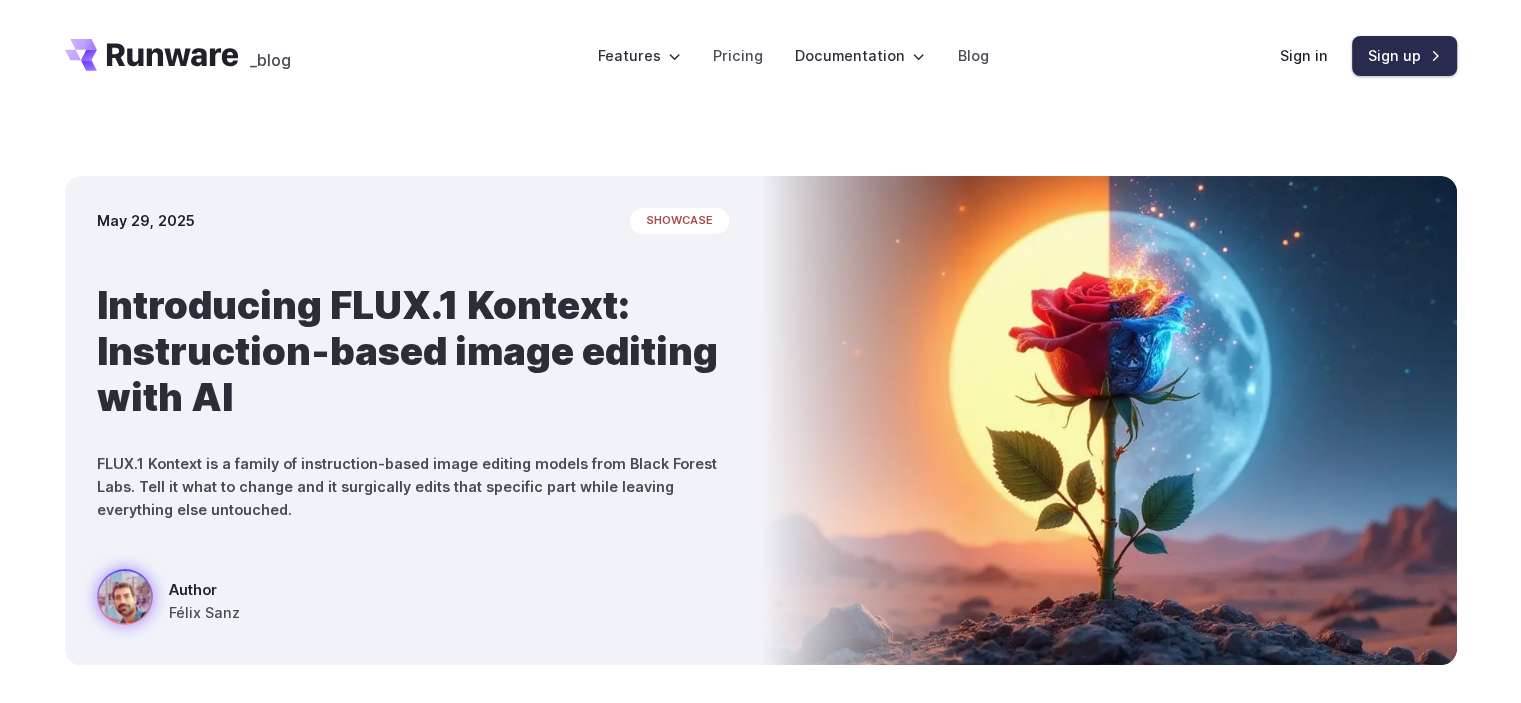 click on "Sign up" at bounding box center (1404, 55) 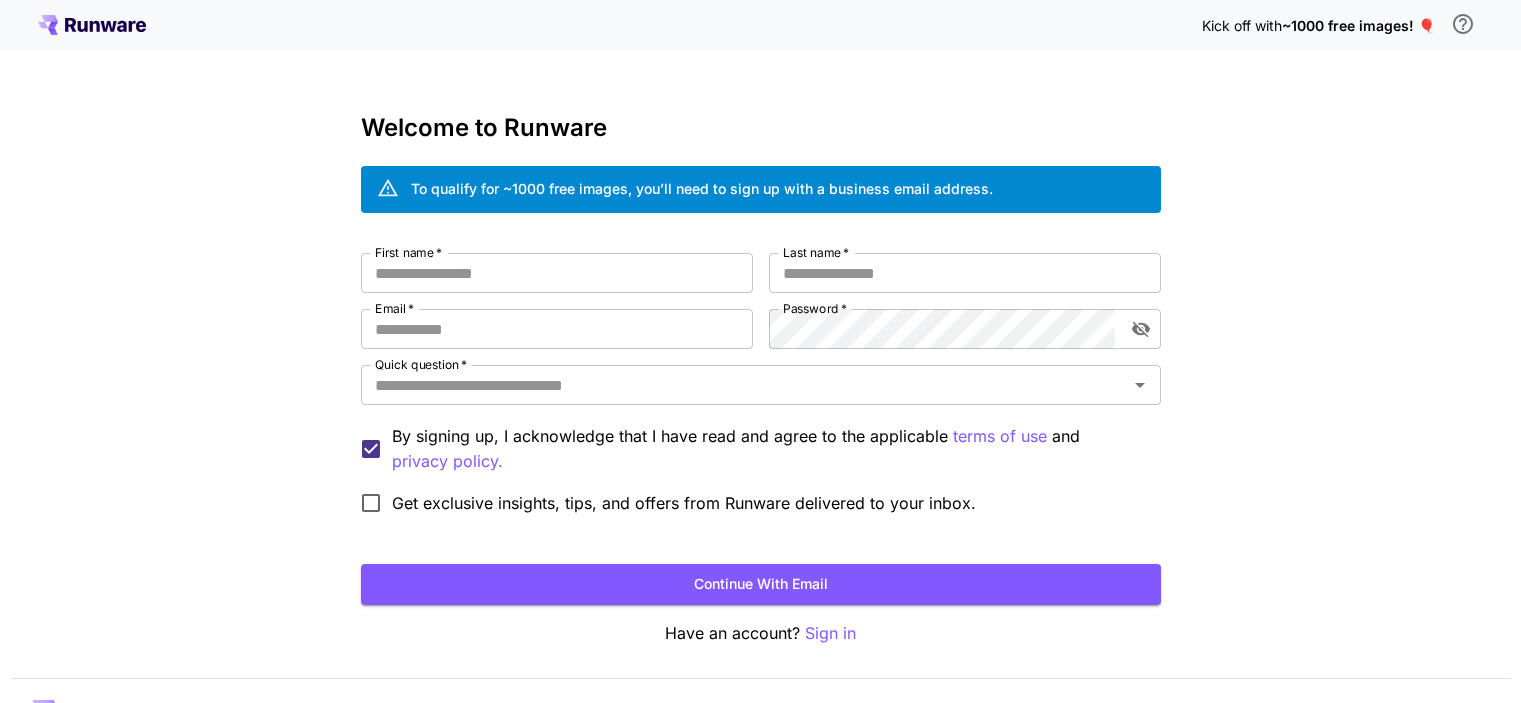 scroll, scrollTop: 0, scrollLeft: 0, axis: both 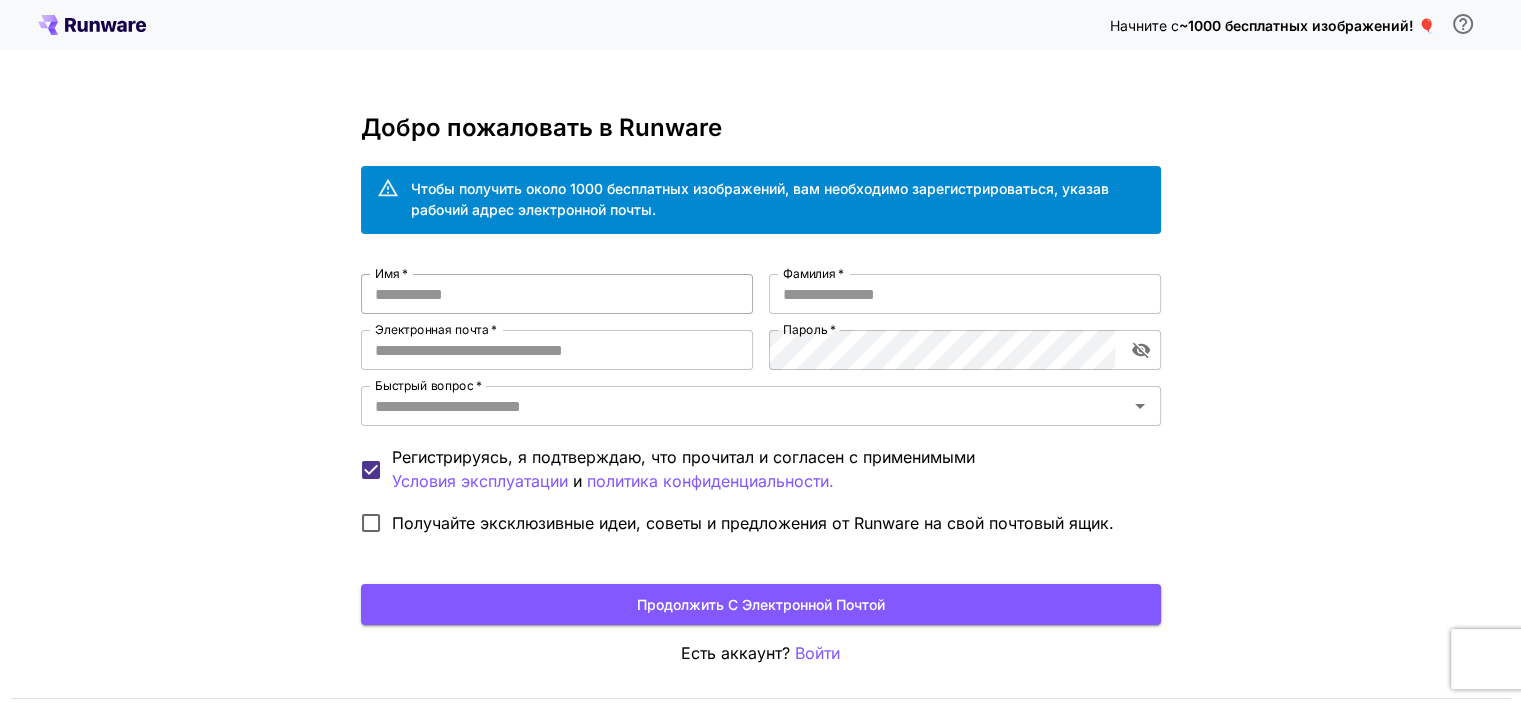 click on "Имя    *" at bounding box center [557, 294] 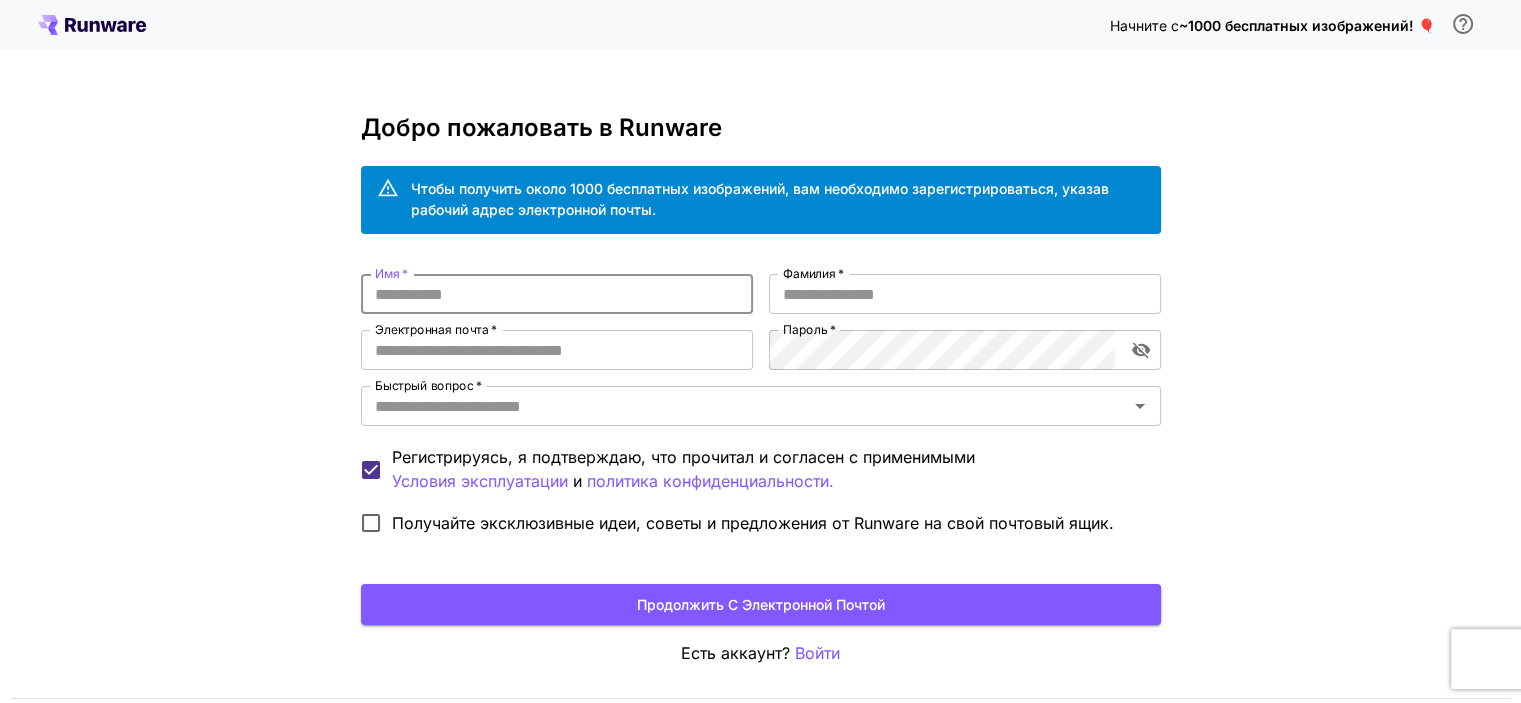 type on "*" 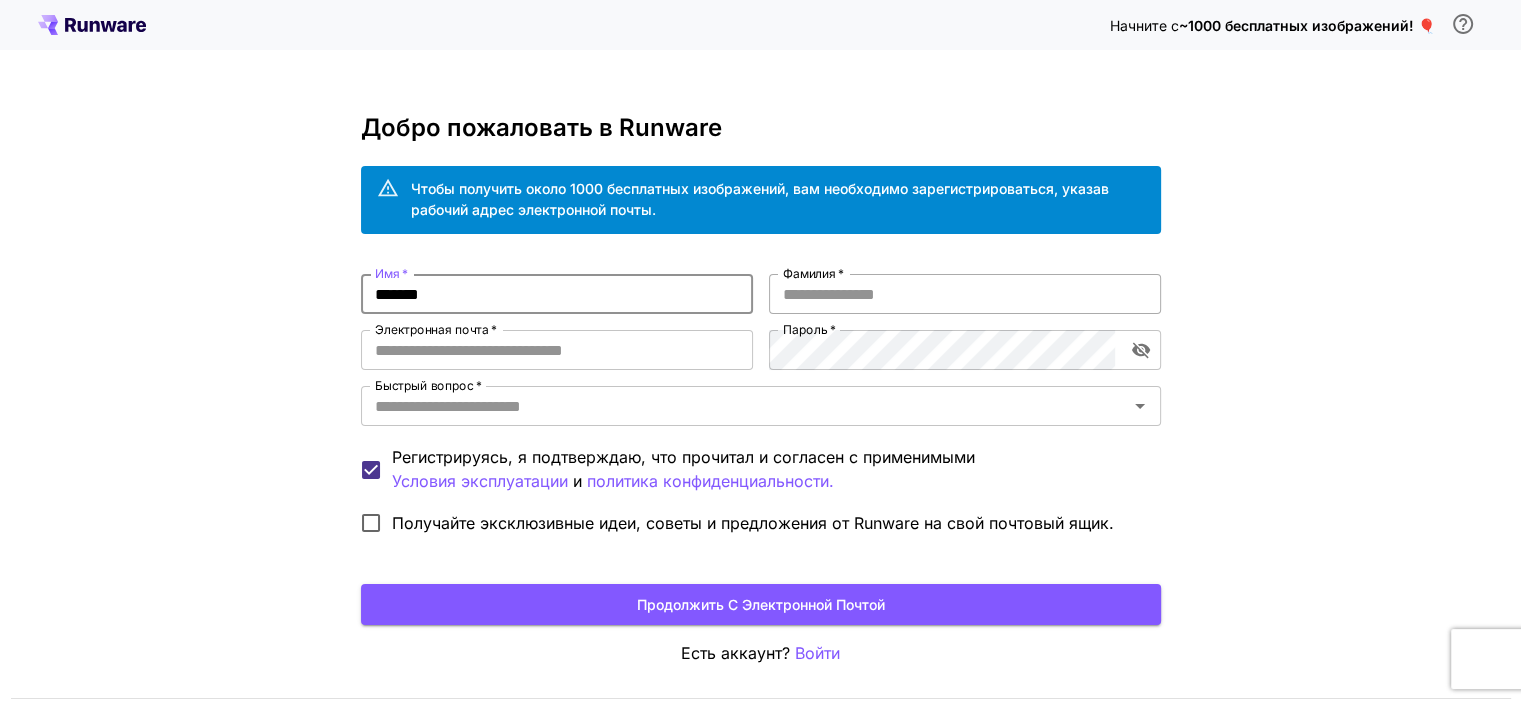 type on "*******" 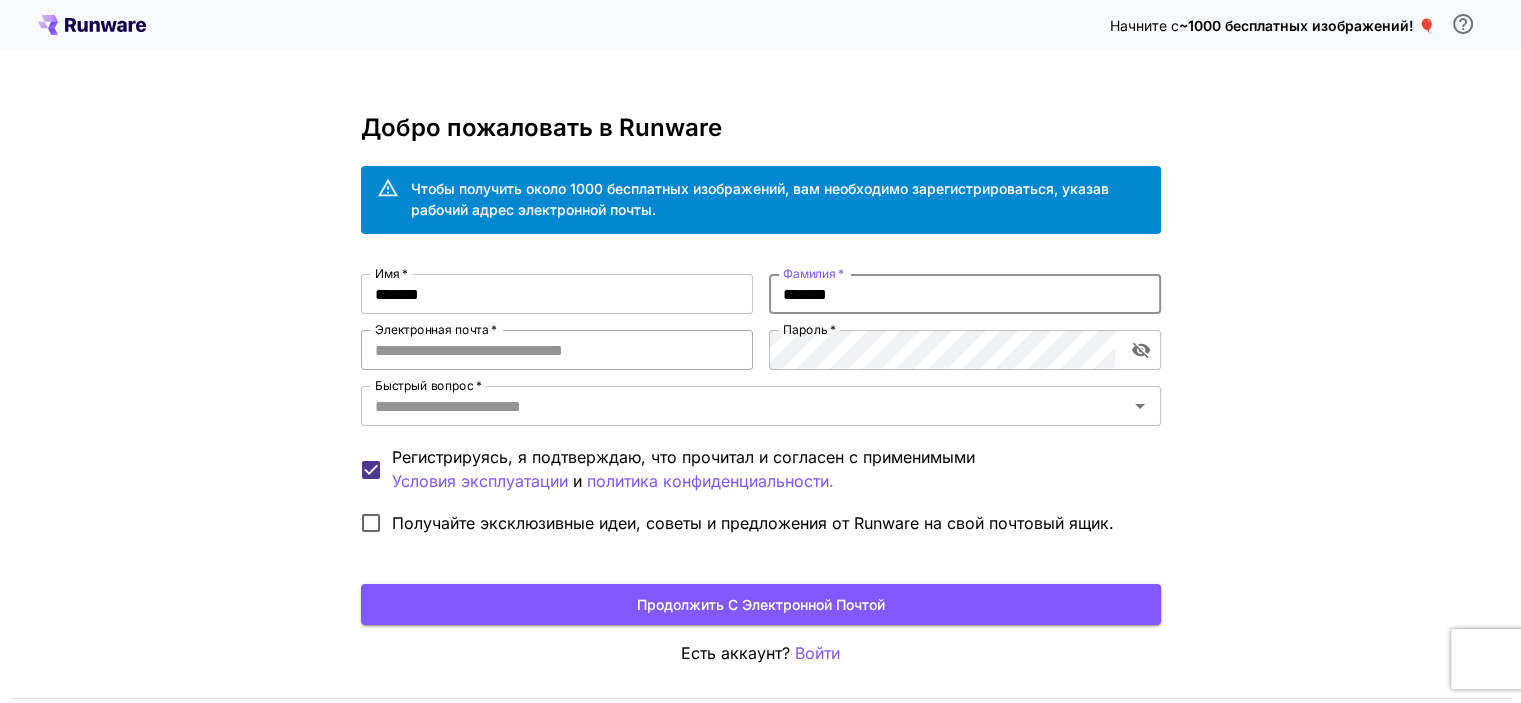 type on "*******" 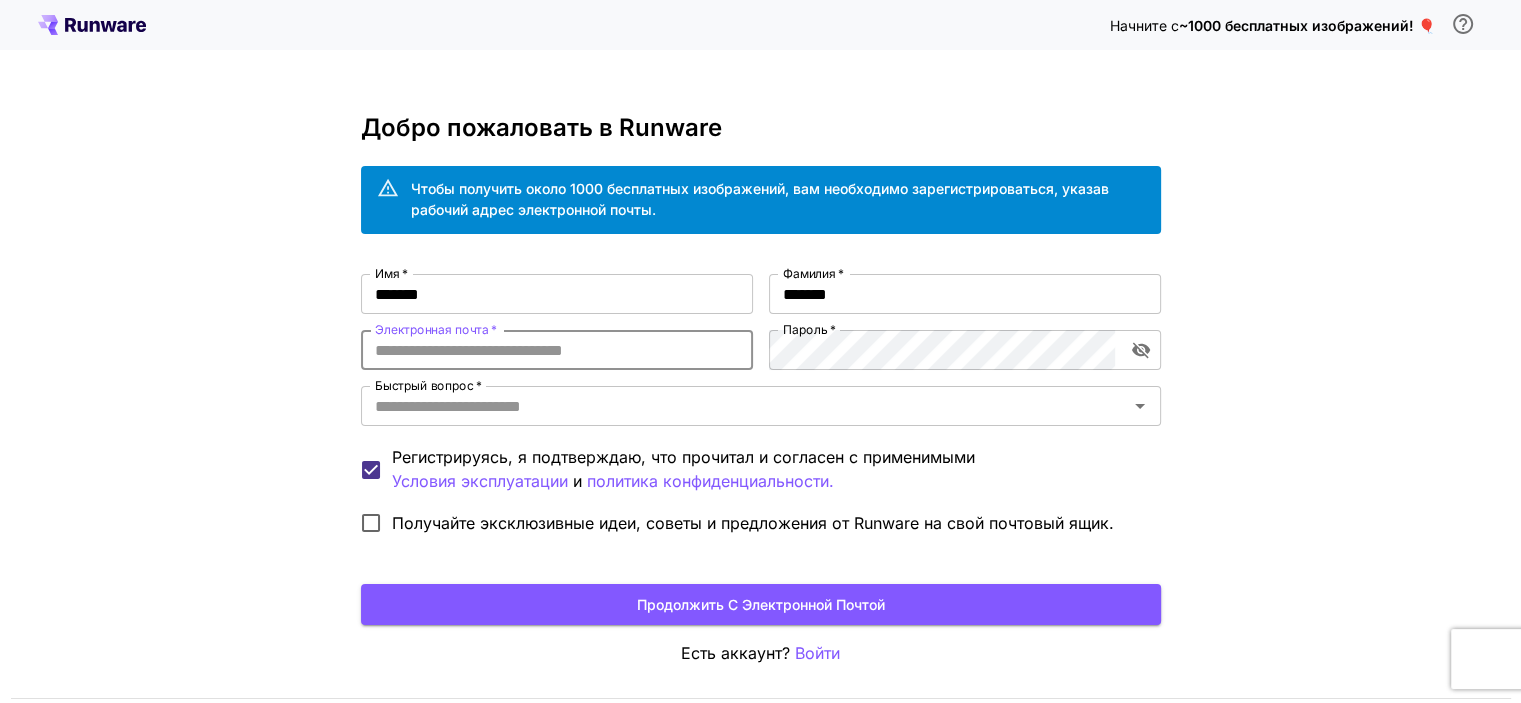 click on "Электронная почта    *" at bounding box center [557, 350] 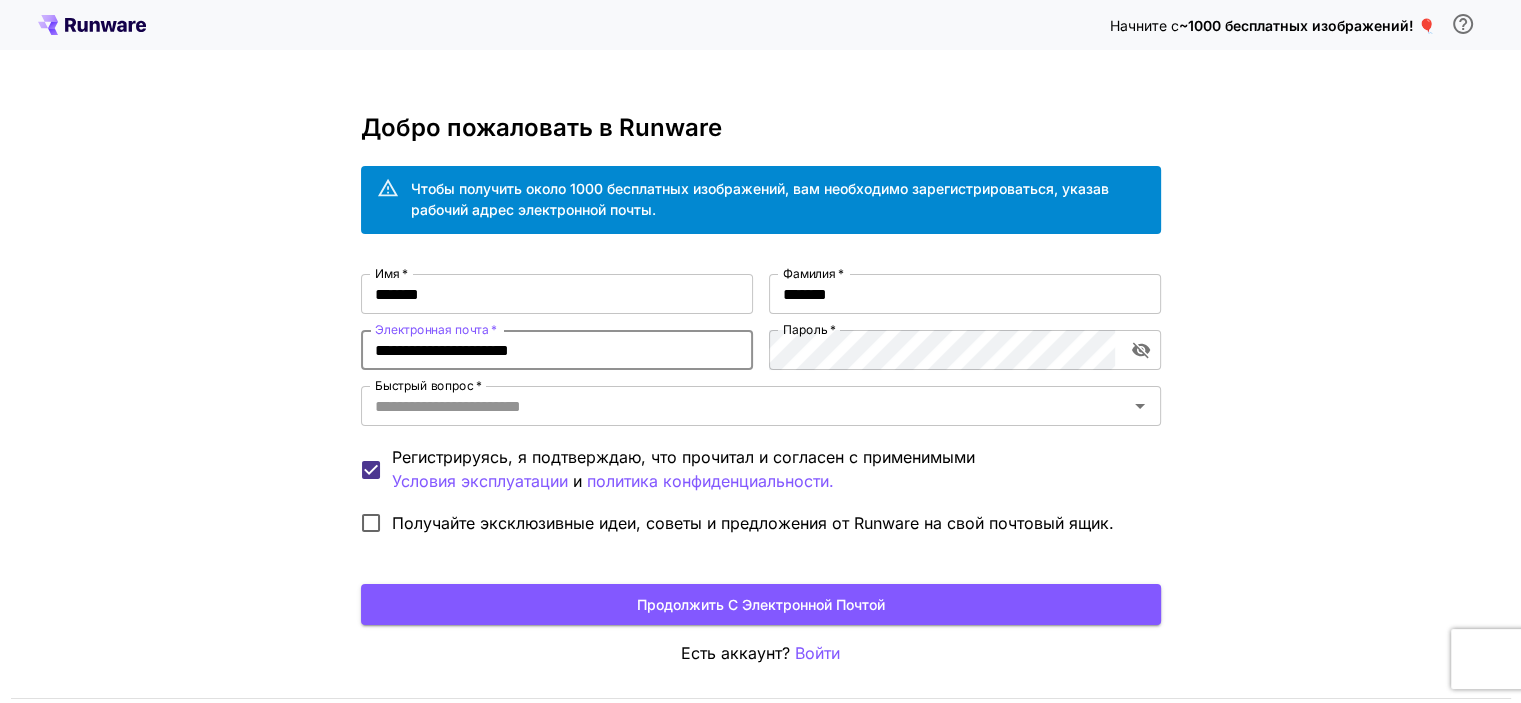 type on "**********" 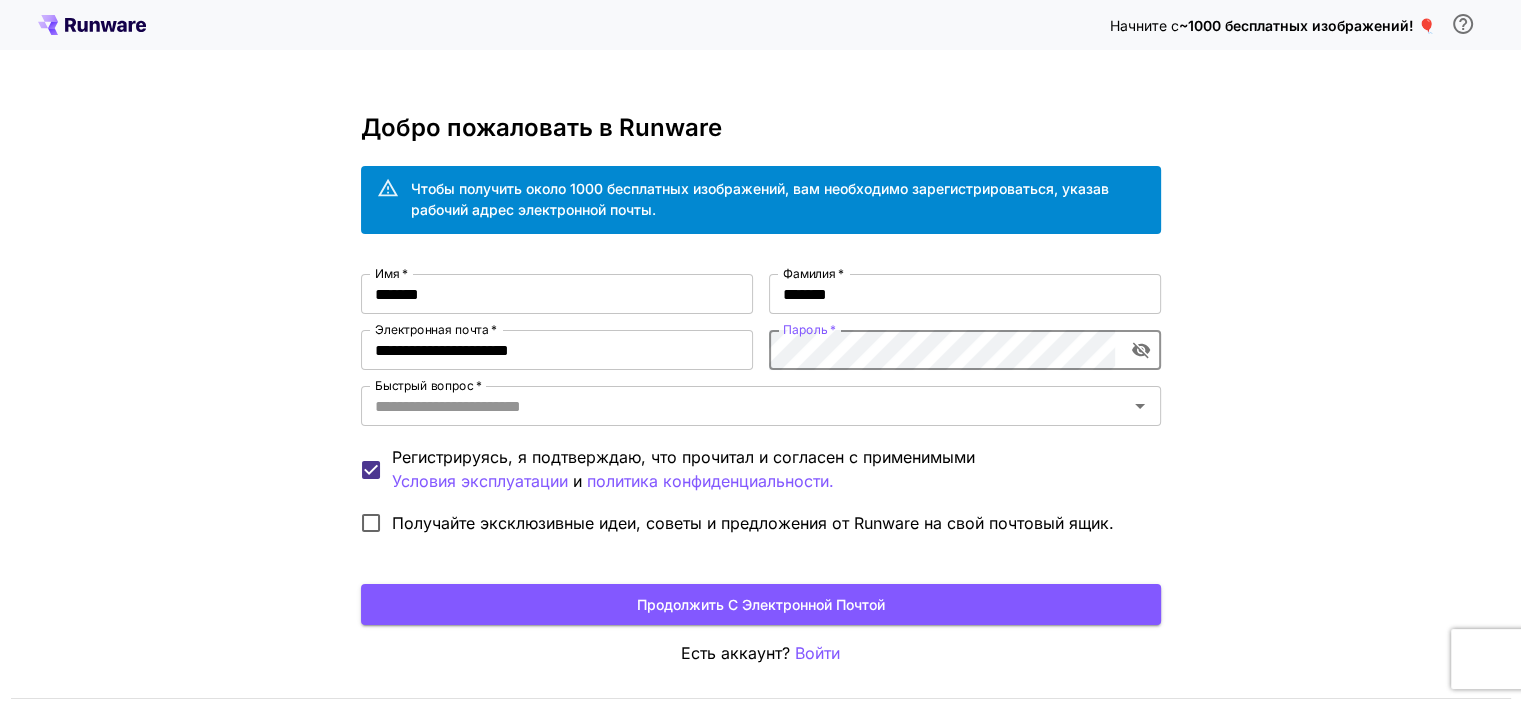 click on "**********" at bounding box center (761, 409) 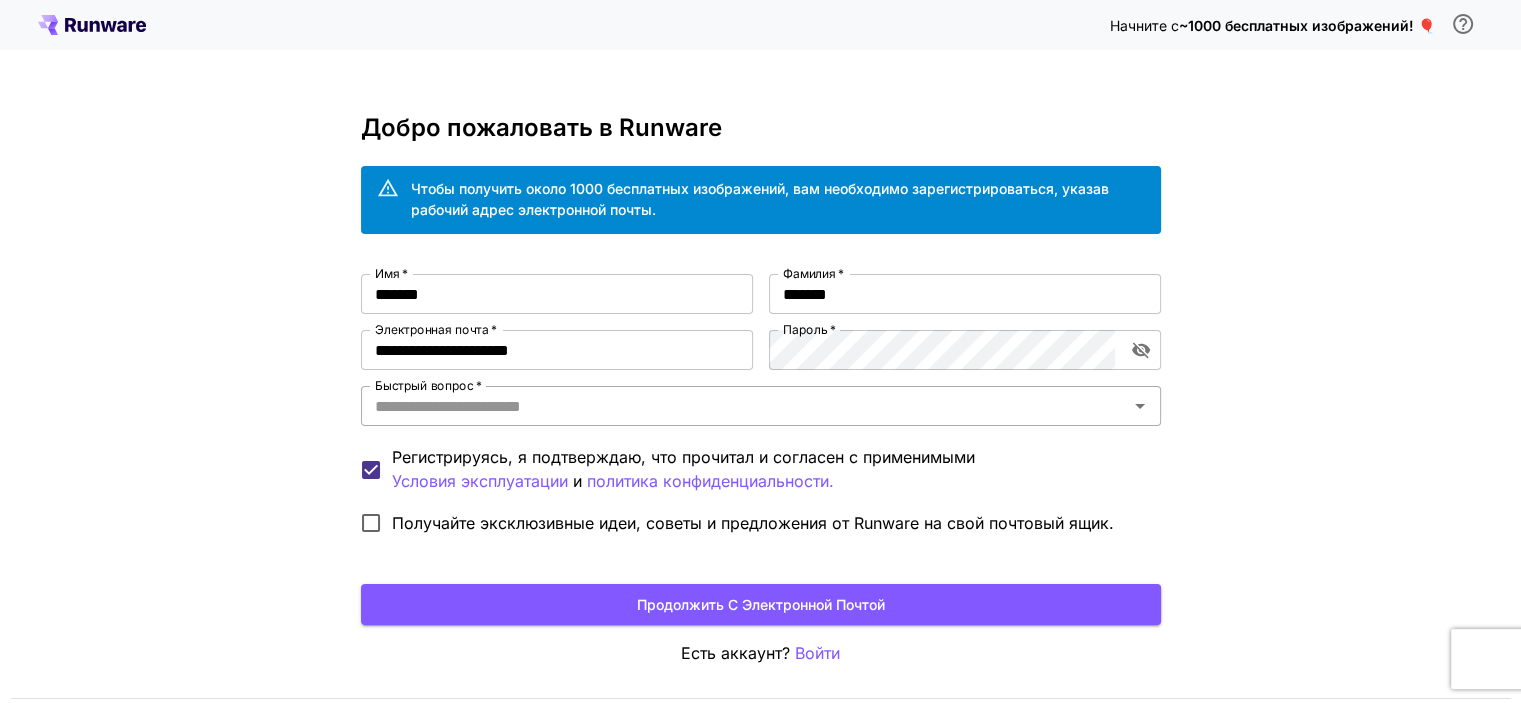 click 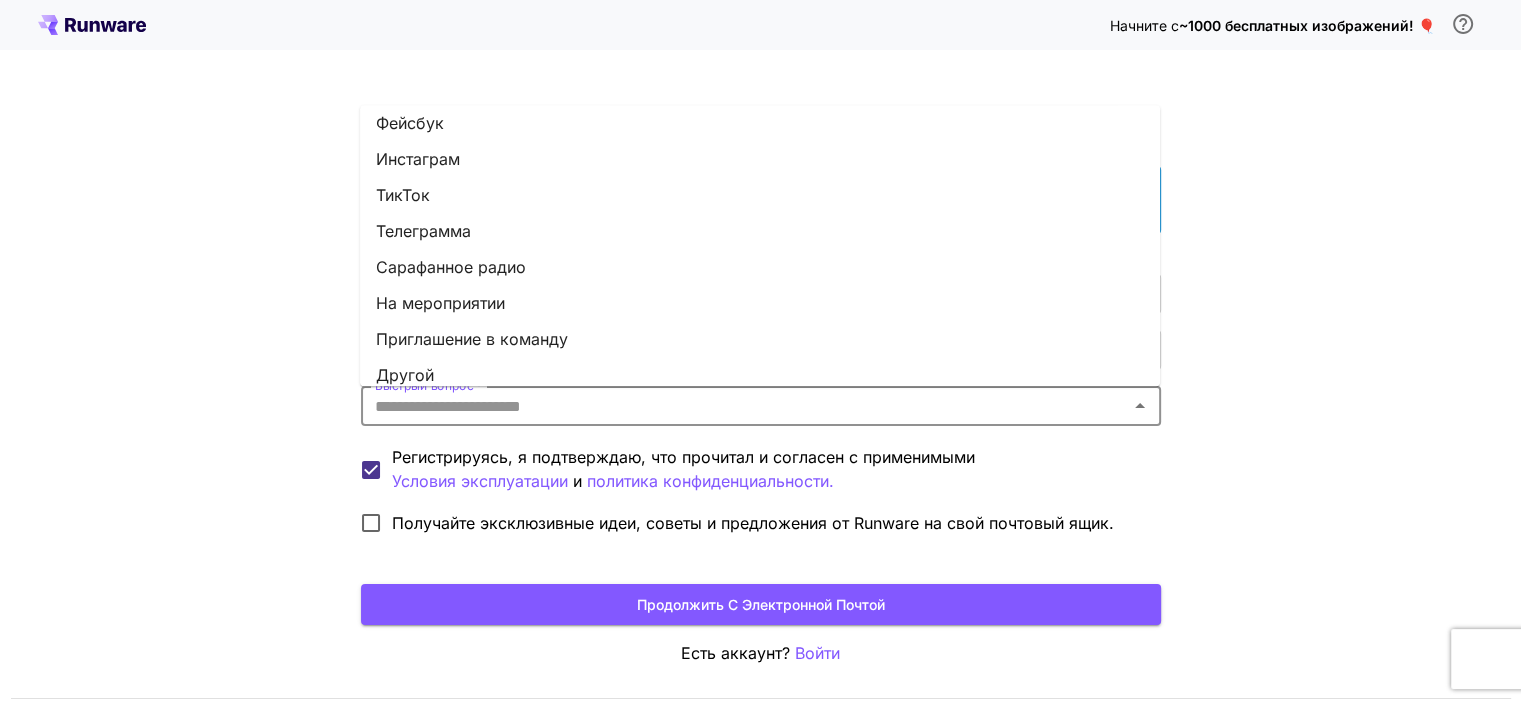 scroll, scrollTop: 274, scrollLeft: 0, axis: vertical 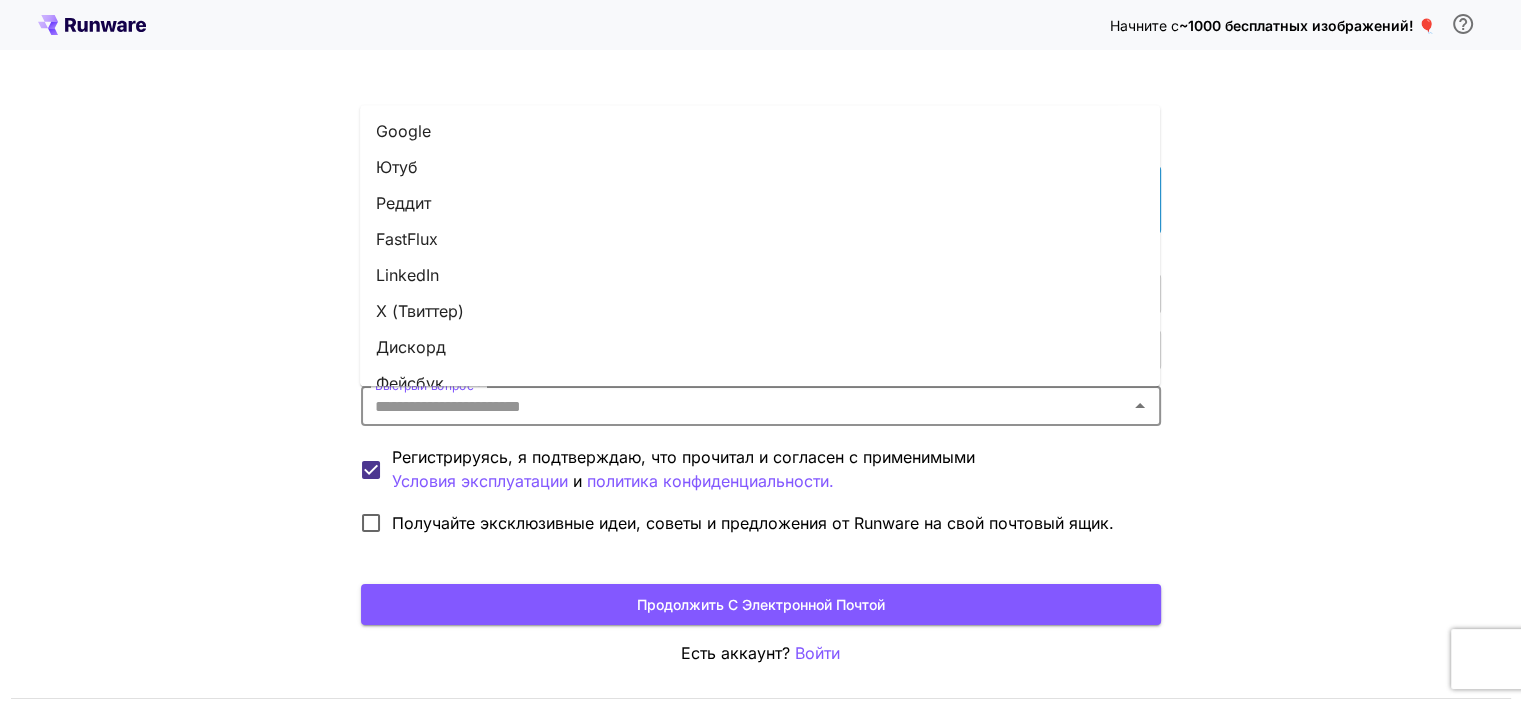 click on "Google" at bounding box center (760, 131) 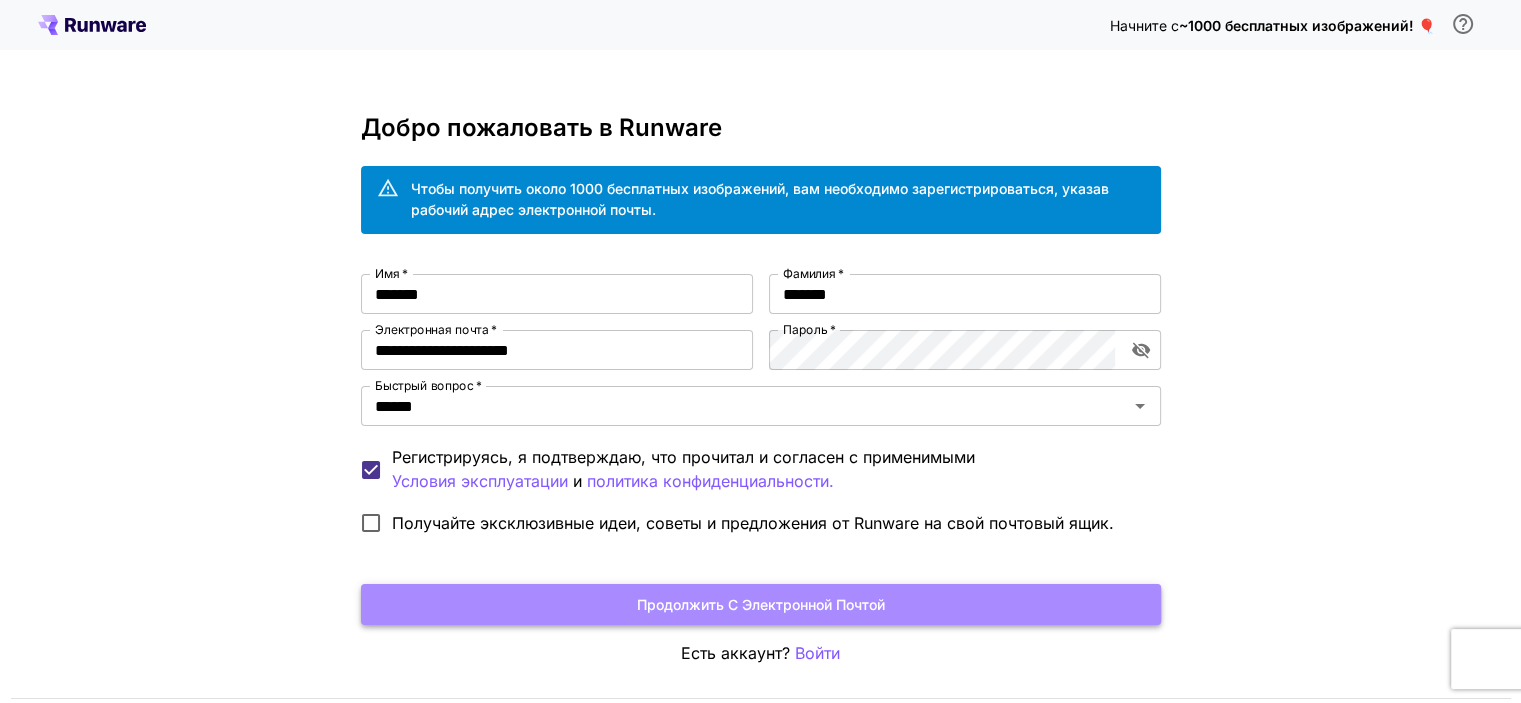 click on "Продолжить с электронной почтой" at bounding box center [761, 604] 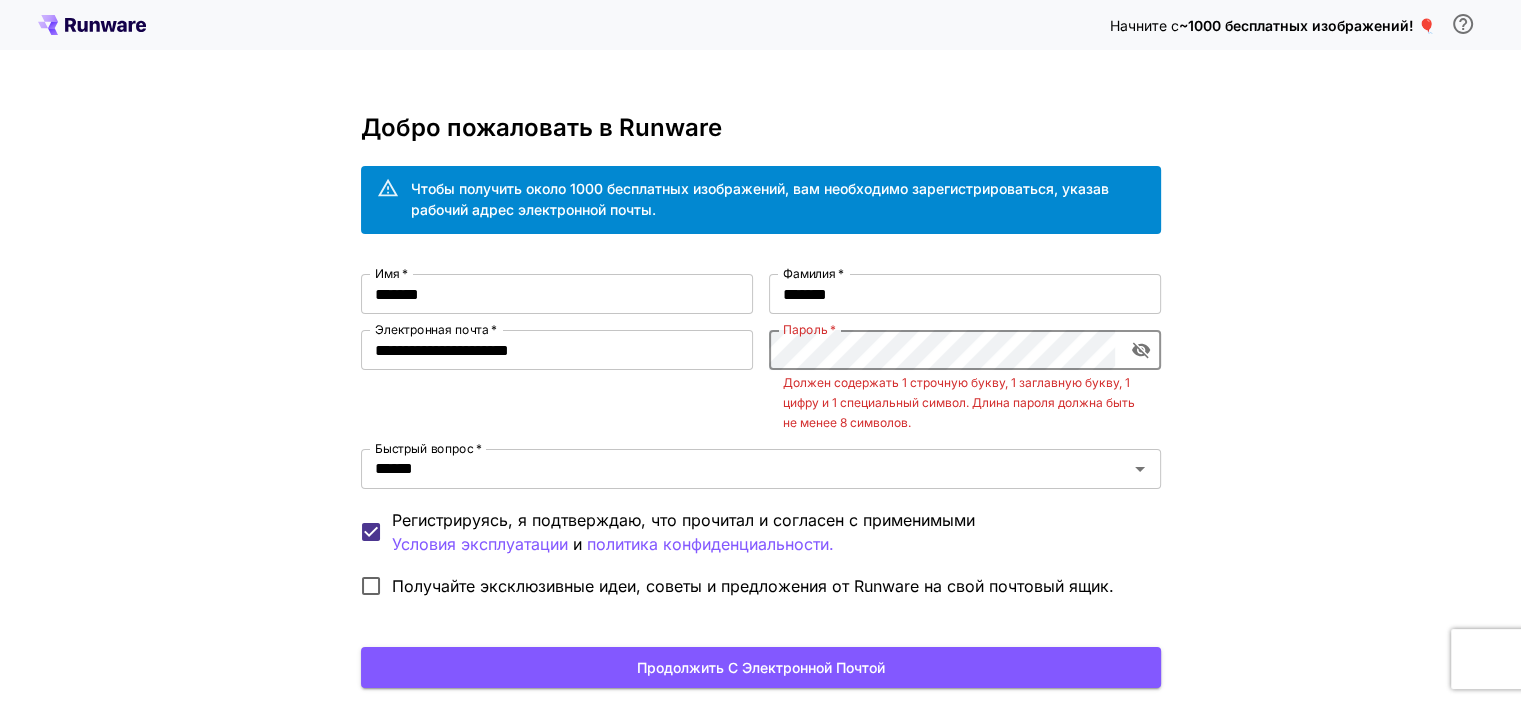 click on "**********" at bounding box center (760, 418) 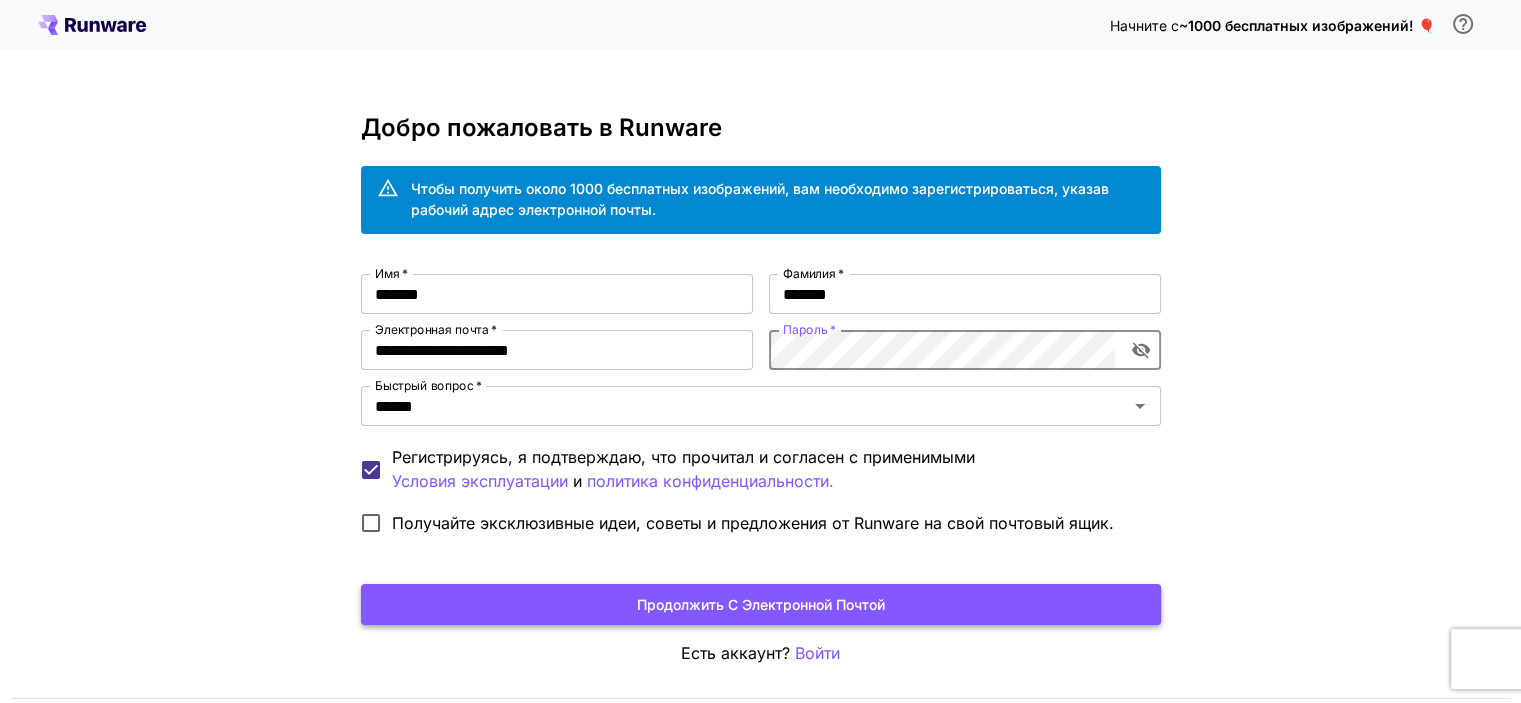 click on "Продолжить с электронной почтой" at bounding box center (761, 604) 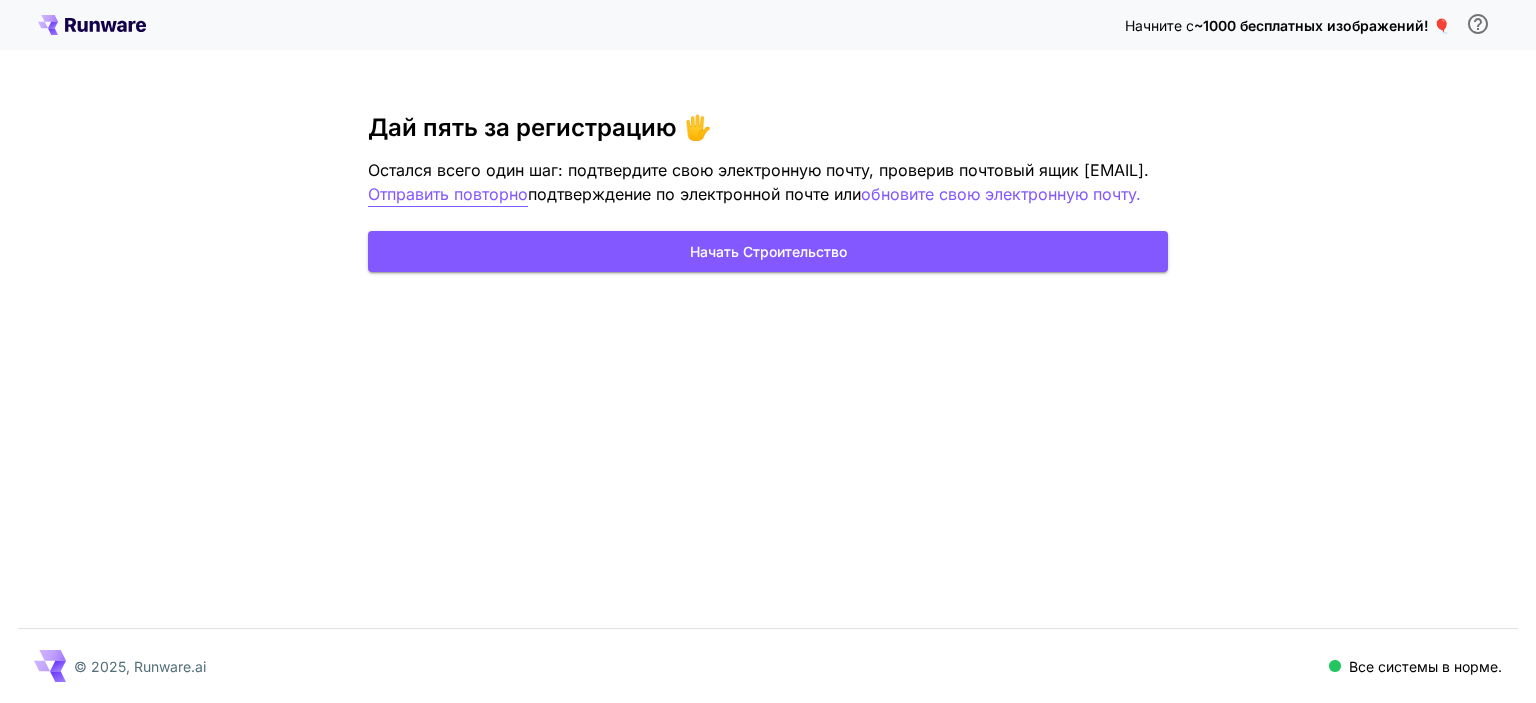 click on "Отправить повторно" at bounding box center [448, 194] 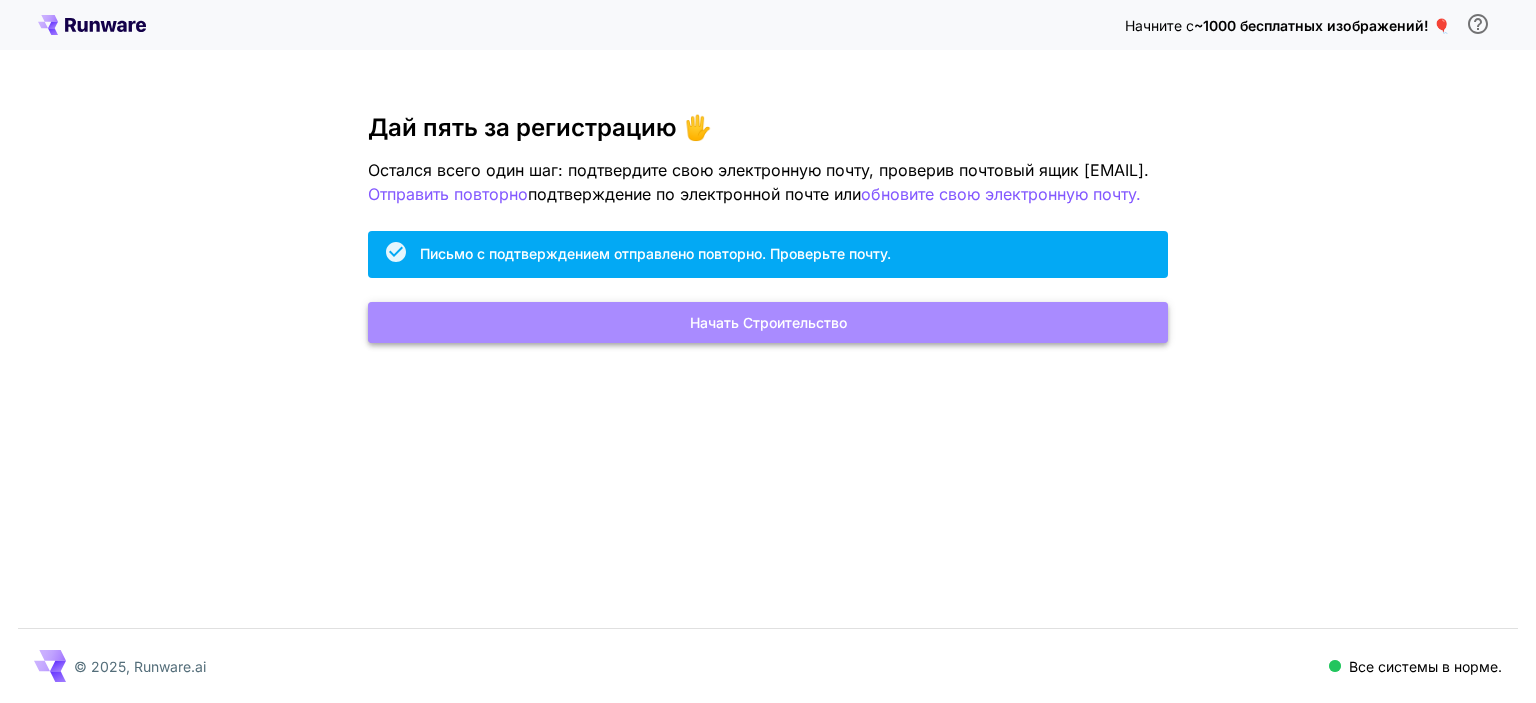 click on "Начать строительство" at bounding box center [768, 322] 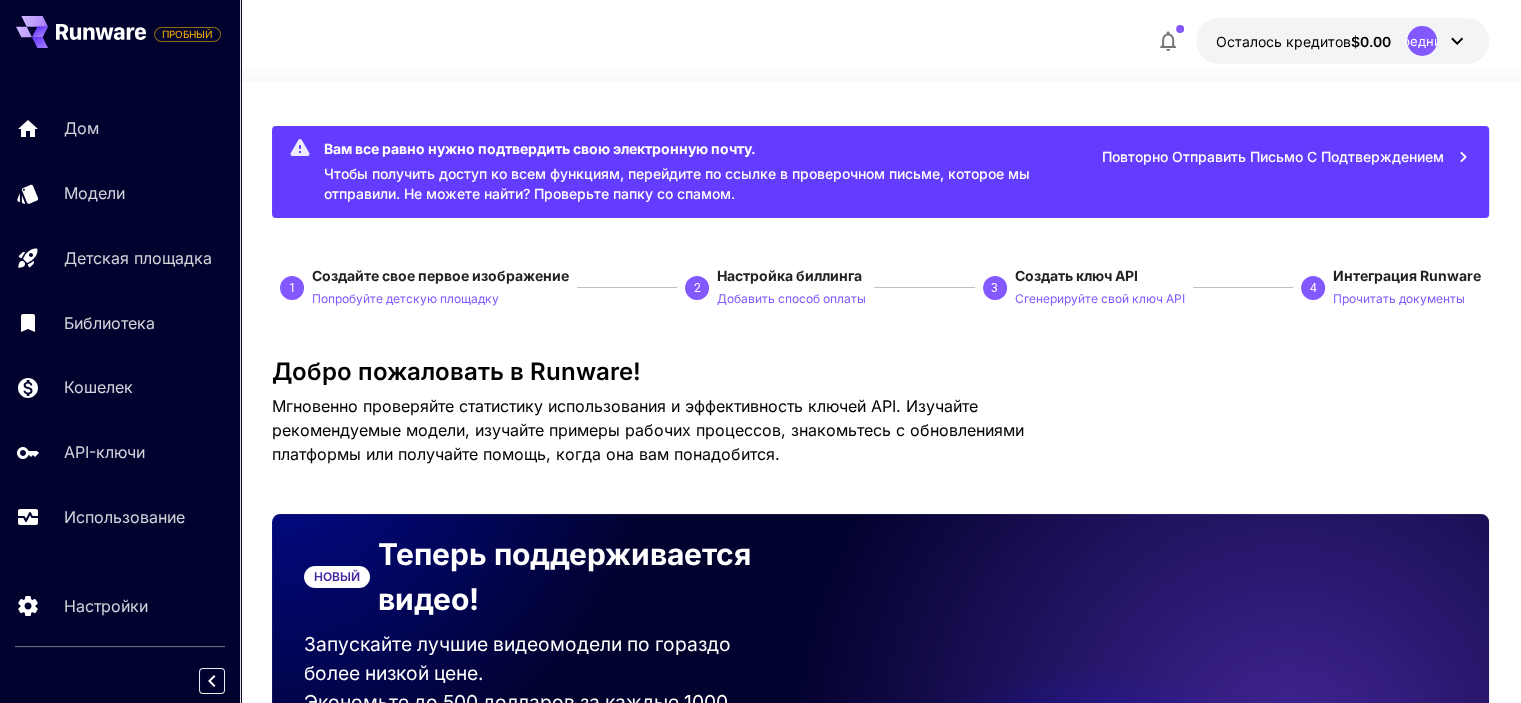 click on "Повторно отправить письмо с подтверждением" at bounding box center [1273, 156] 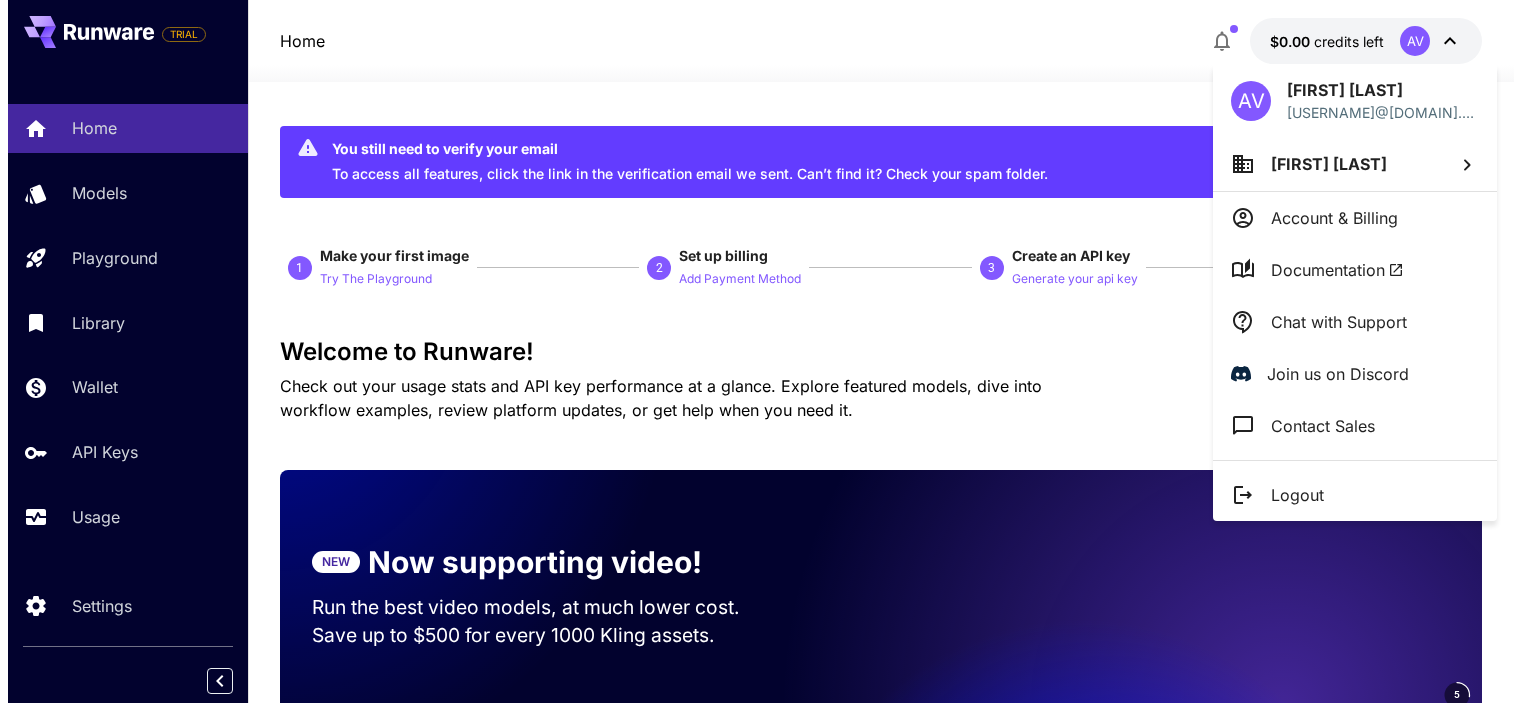 scroll, scrollTop: 0, scrollLeft: 0, axis: both 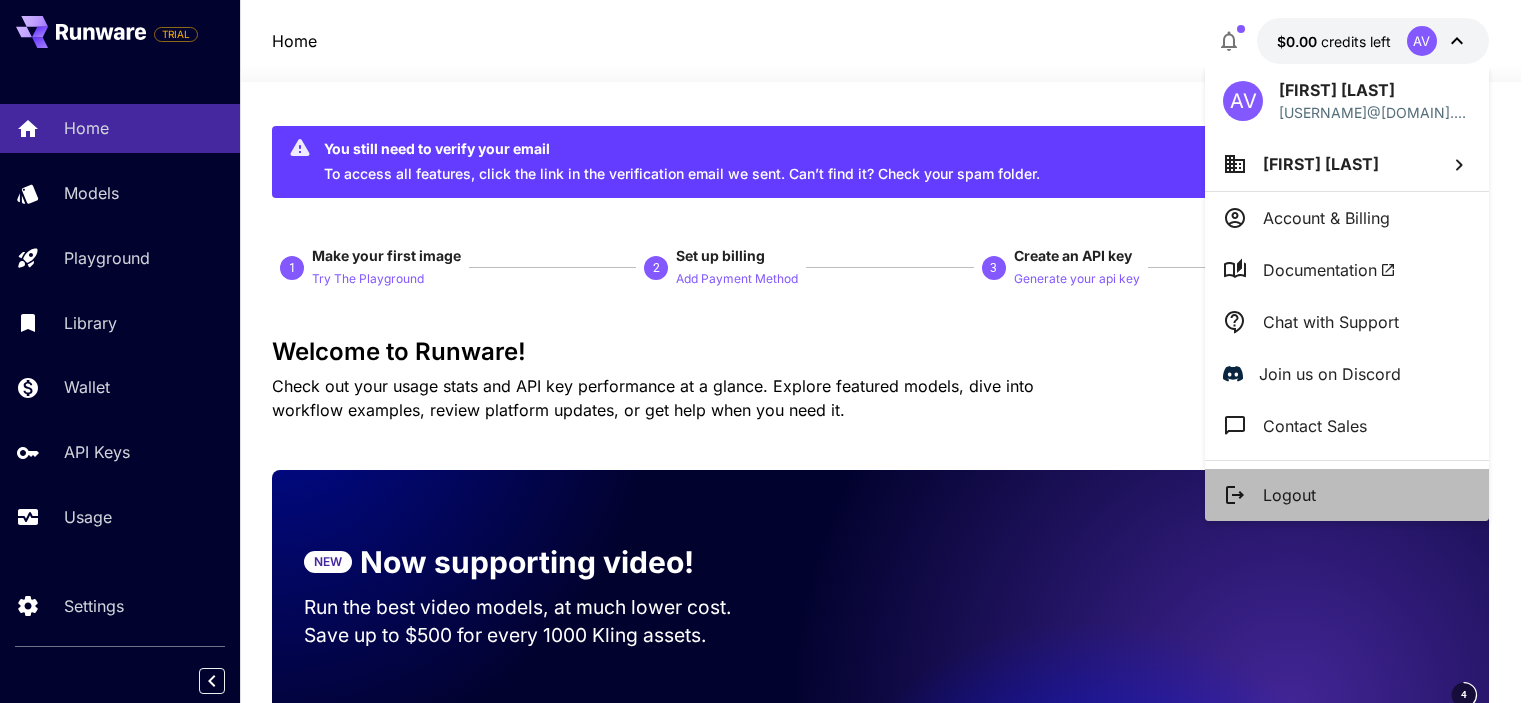 click on "Logout" at bounding box center (1347, 495) 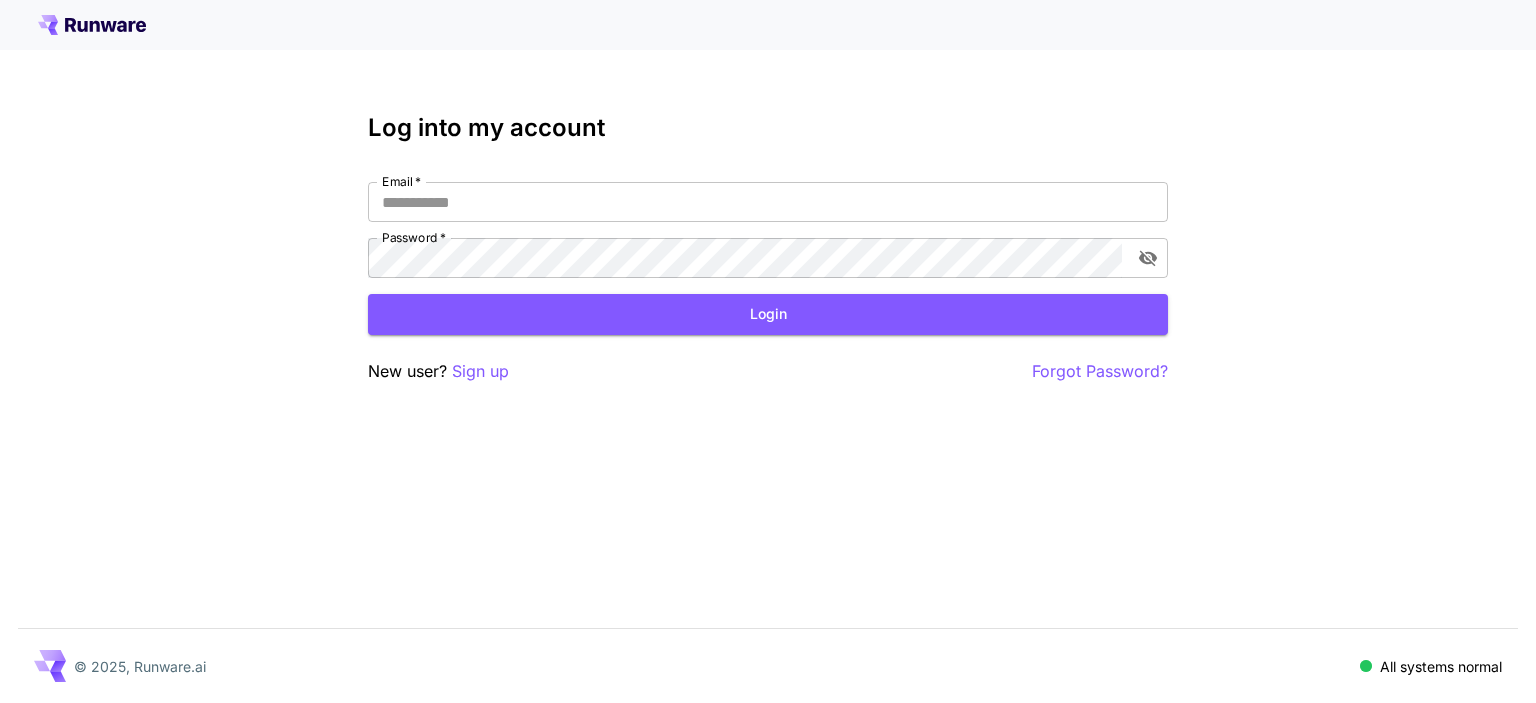 scroll, scrollTop: 0, scrollLeft: 0, axis: both 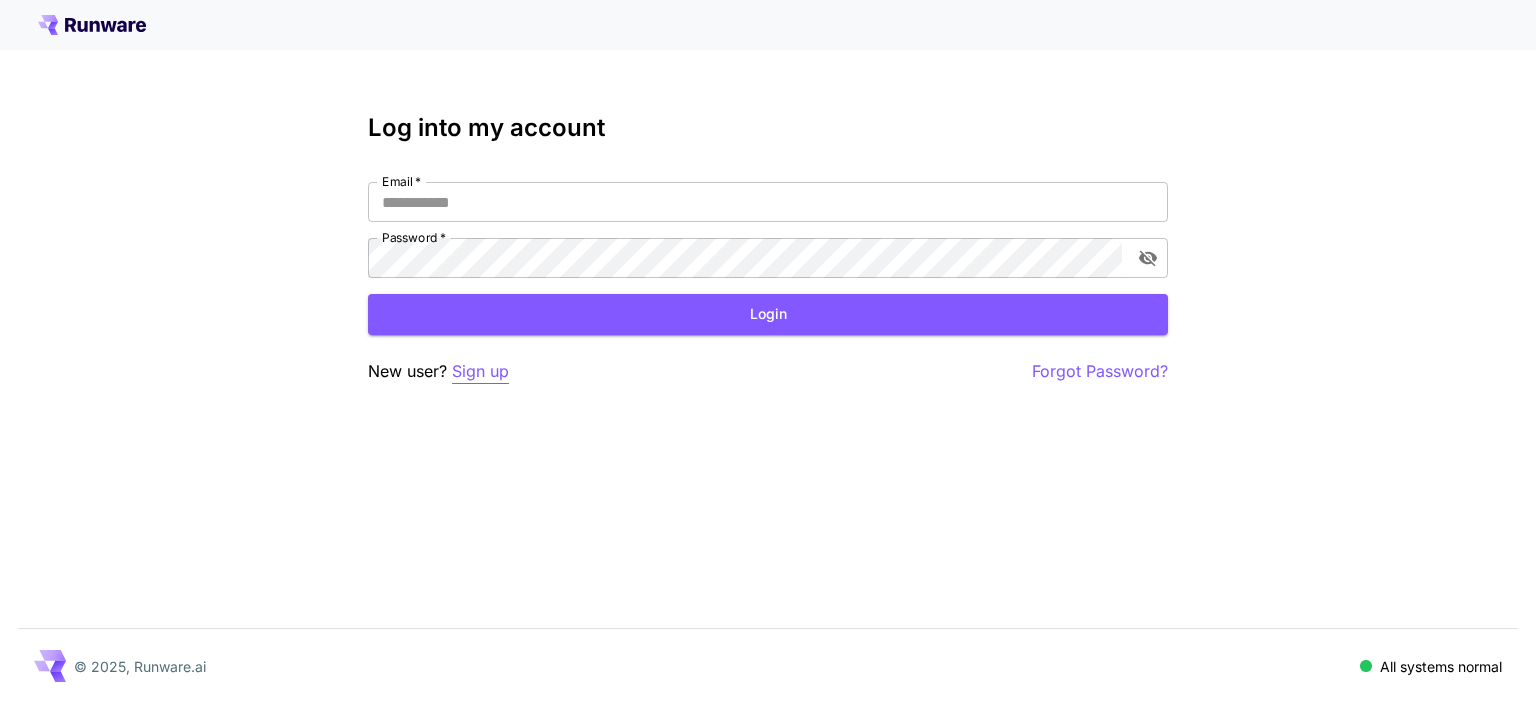 click on "Sign up" at bounding box center (480, 371) 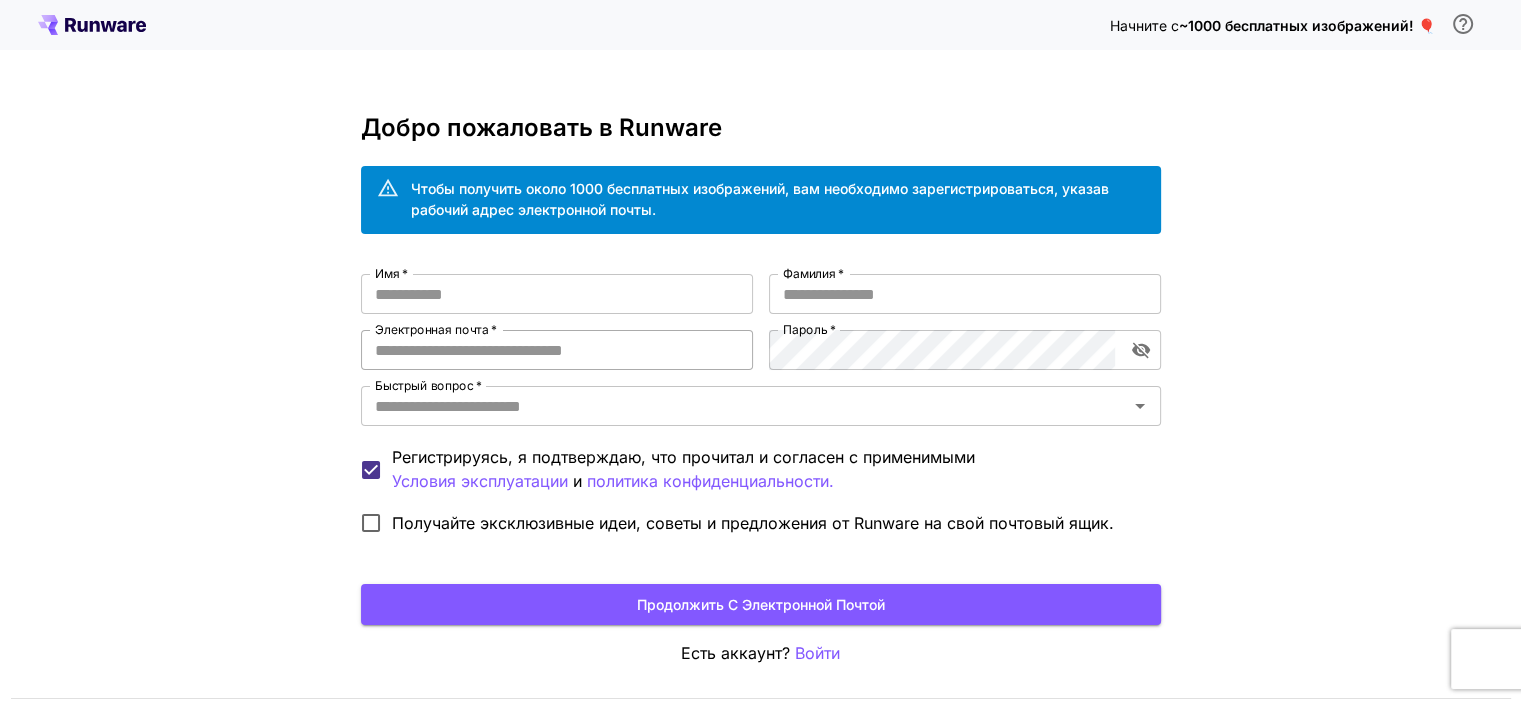 click on "Электронная почта    *" at bounding box center [557, 350] 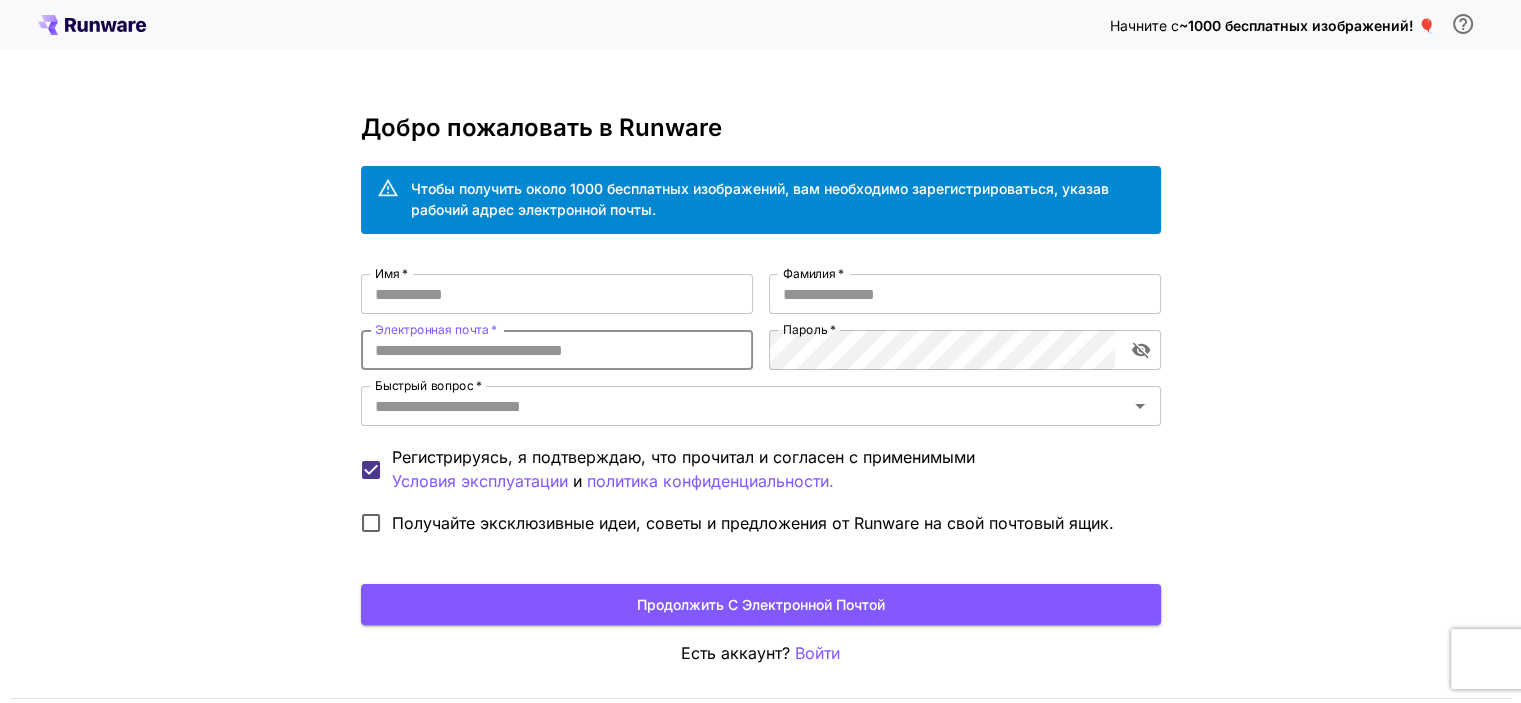 paste on "**********" 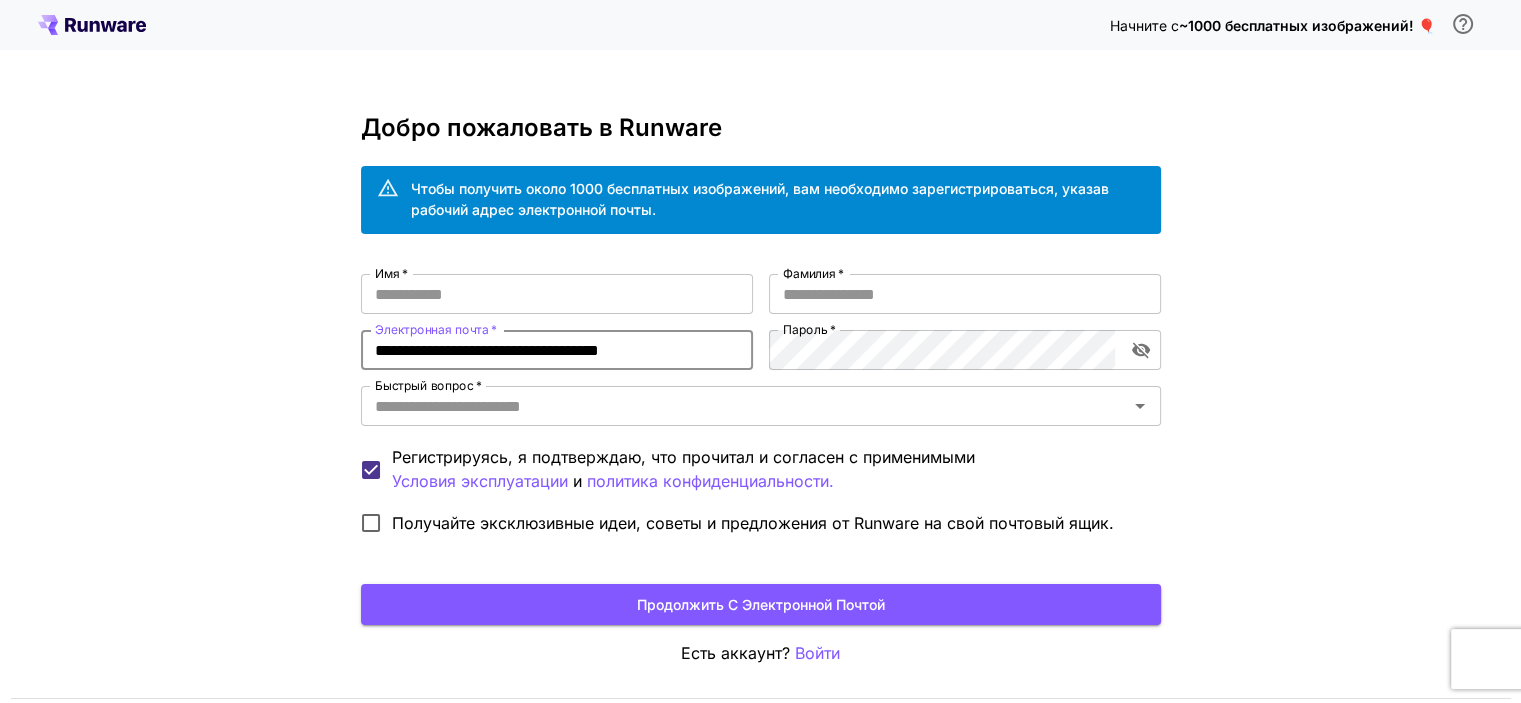 type on "**********" 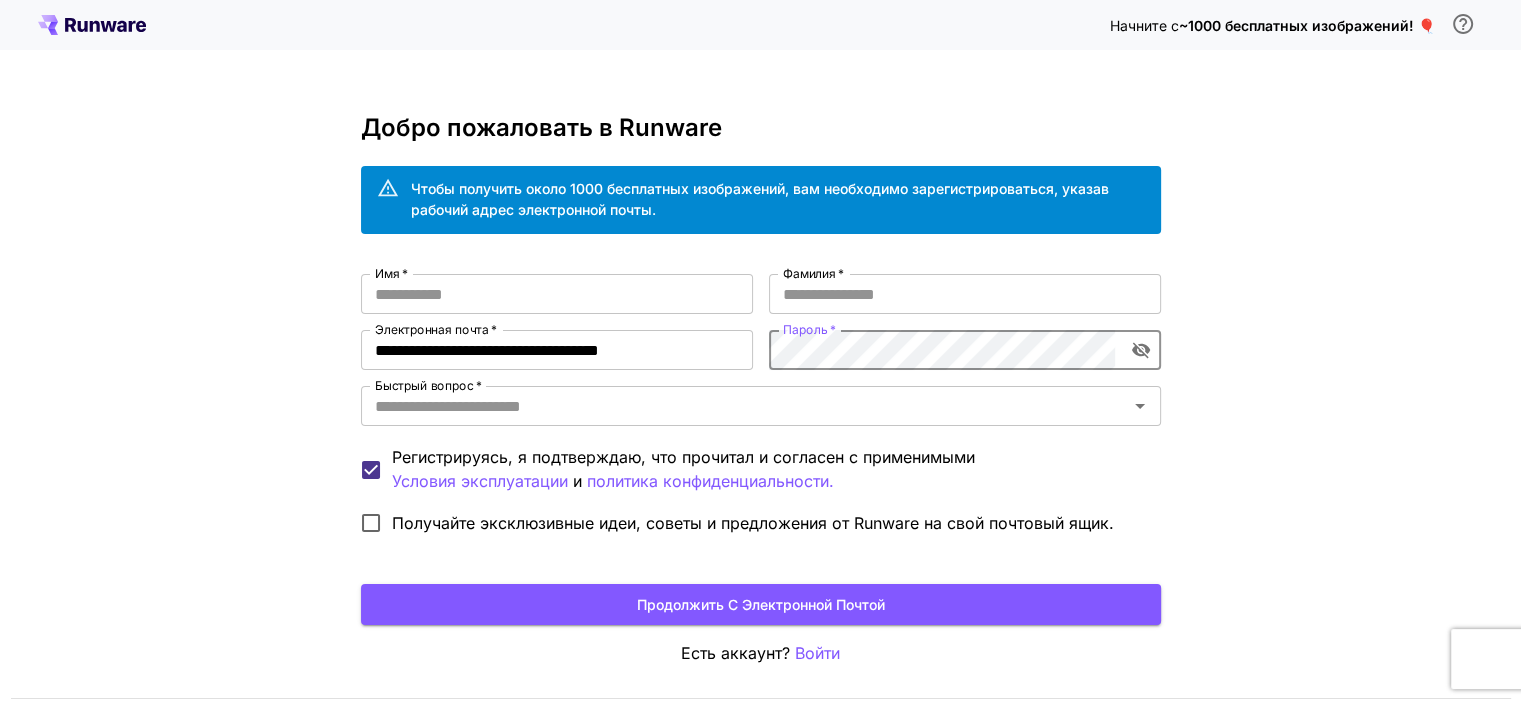 scroll, scrollTop: 0, scrollLeft: 10, axis: horizontal 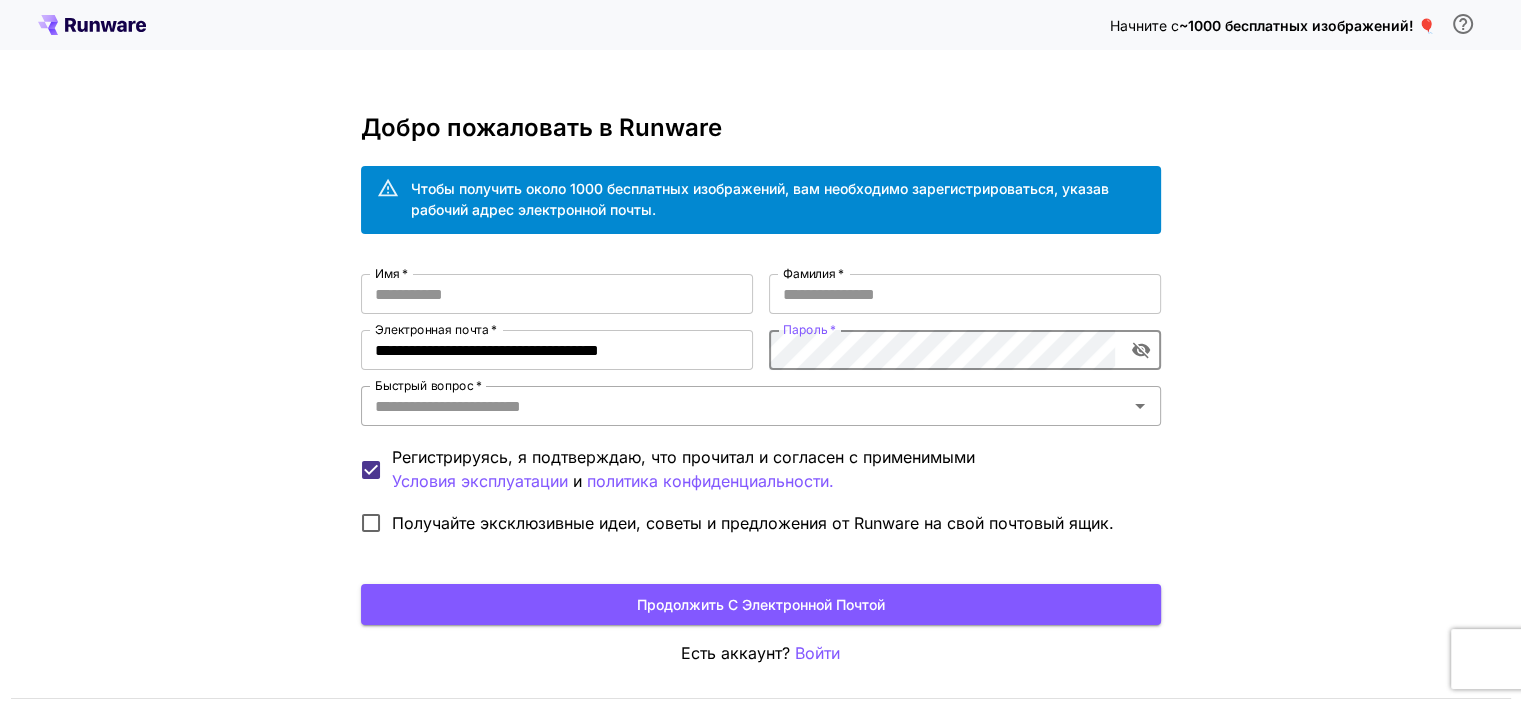click on "Быстрый вопрос    *" at bounding box center (744, 406) 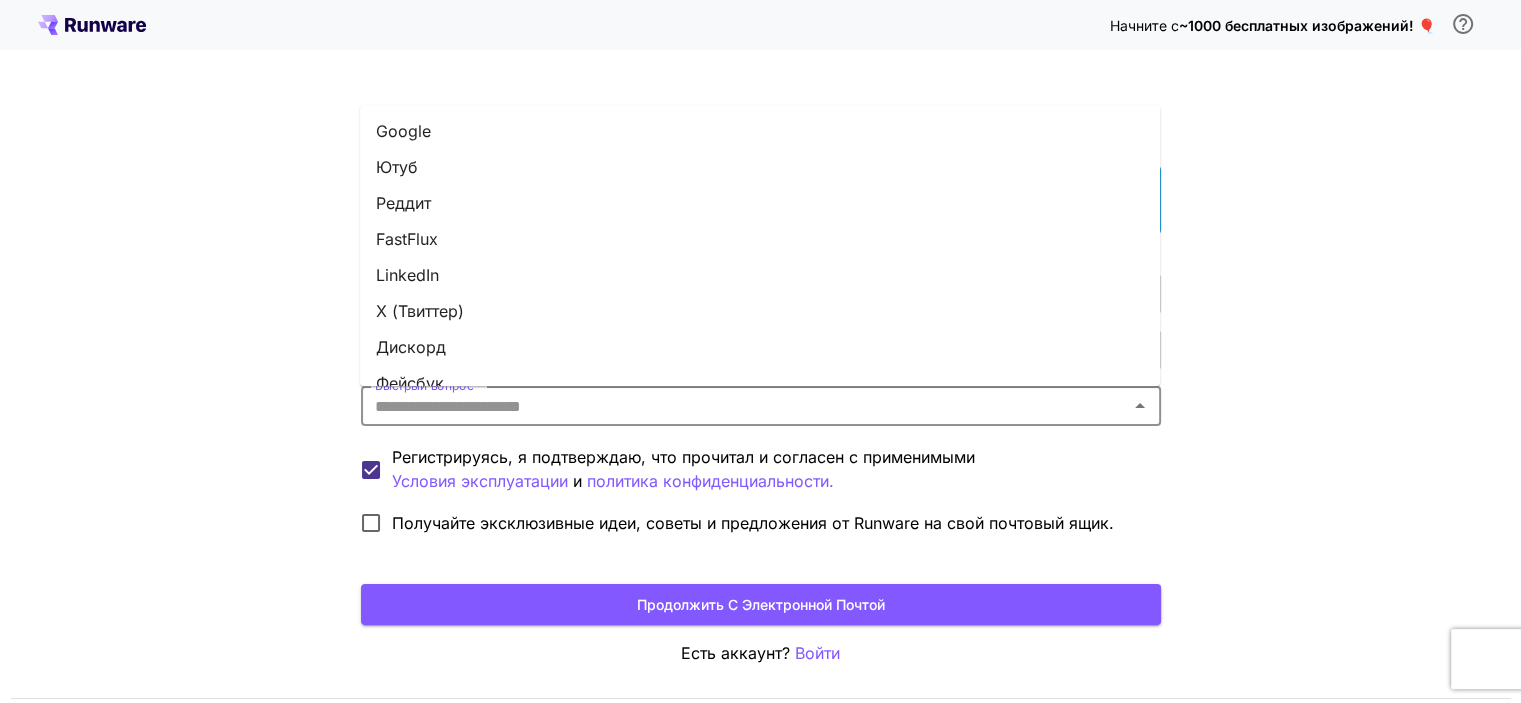click on "Google" at bounding box center [760, 131] 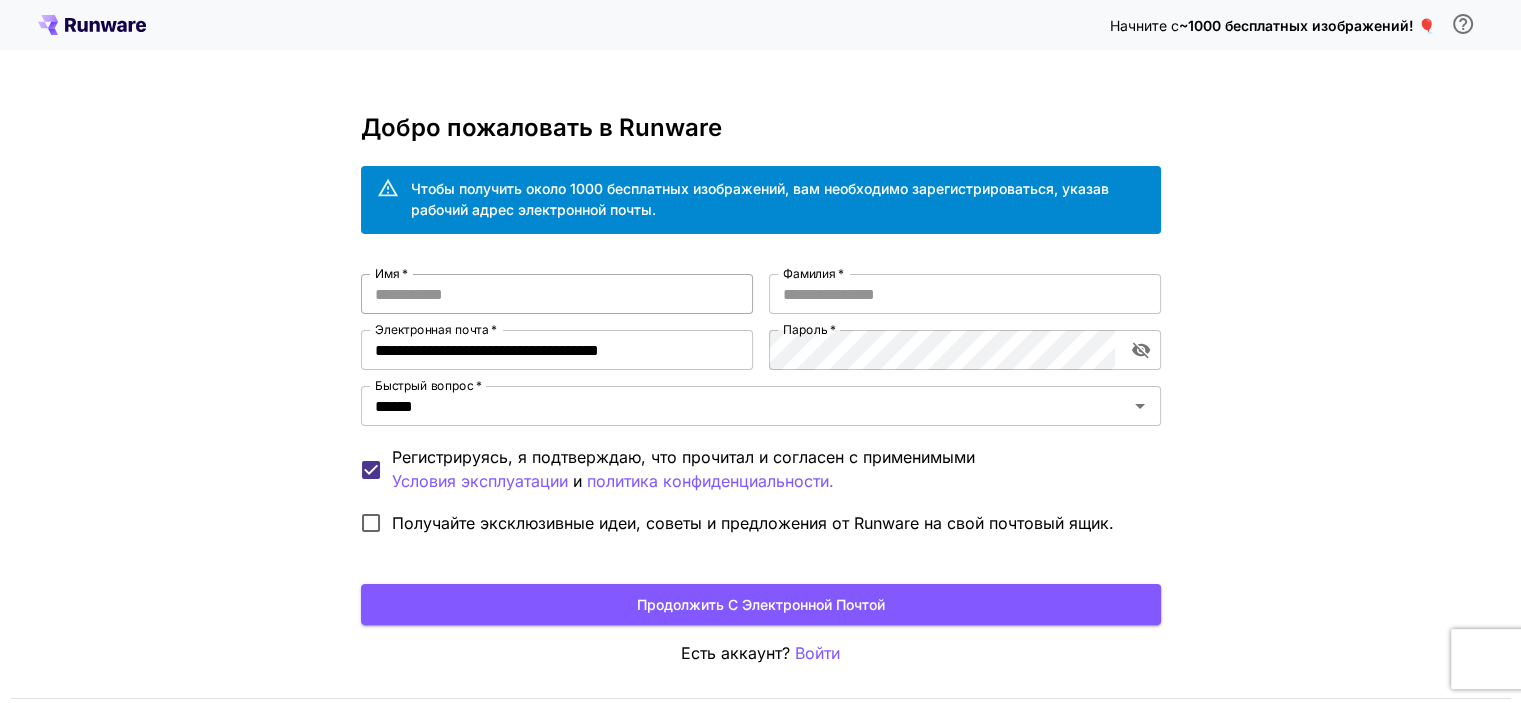 click on "Имя    *" at bounding box center [557, 294] 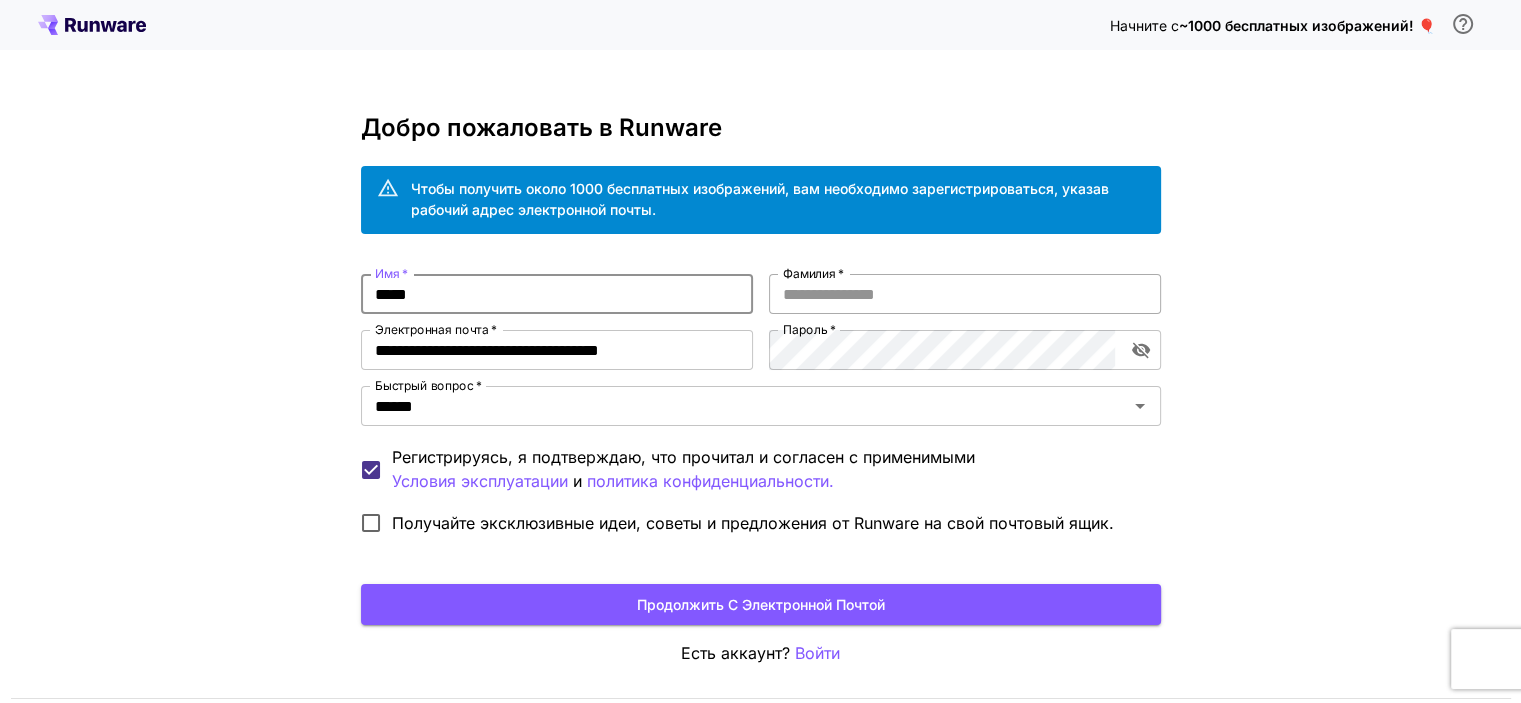 type on "*****" 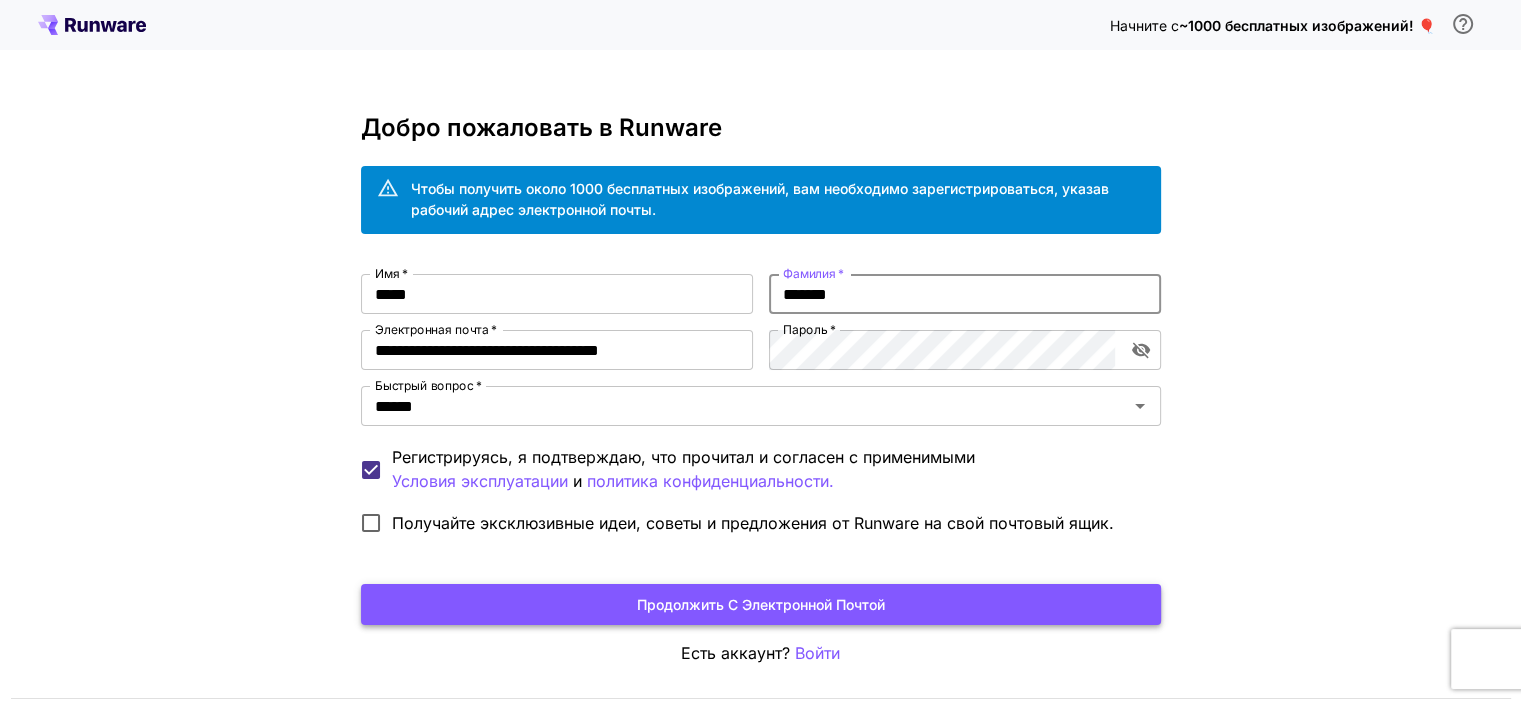 type on "*******" 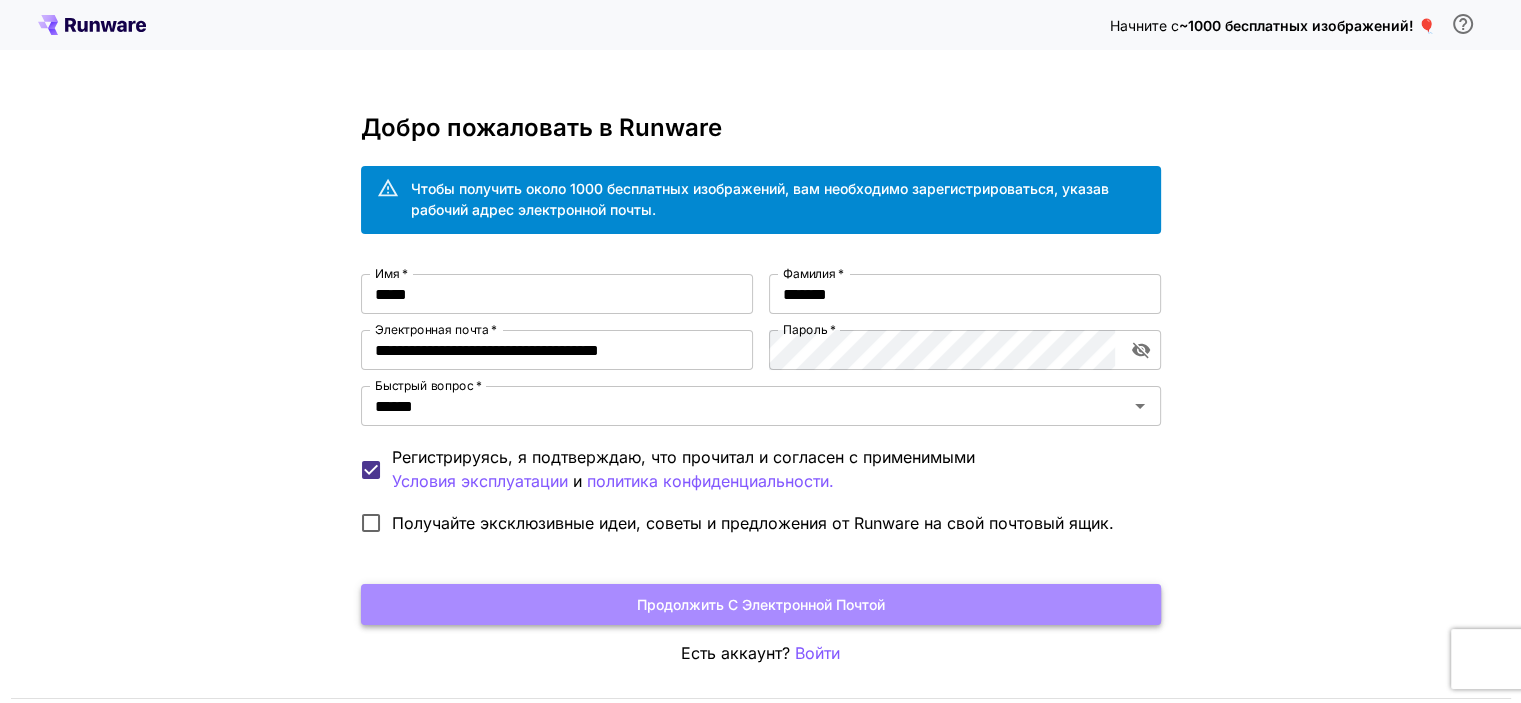 click on "Продолжить с электронной почтой" at bounding box center [761, 604] 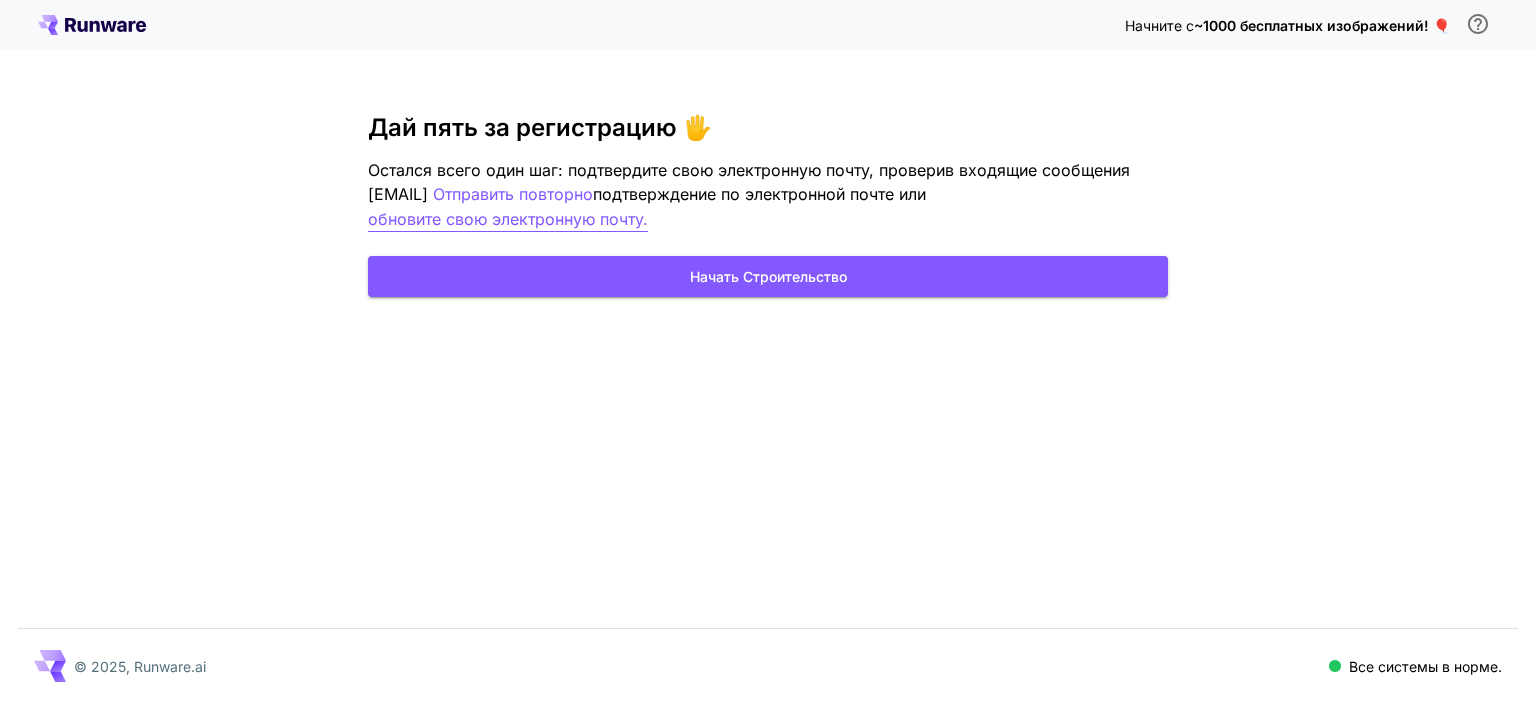 click on "обновите свою электронную почту." at bounding box center [508, 219] 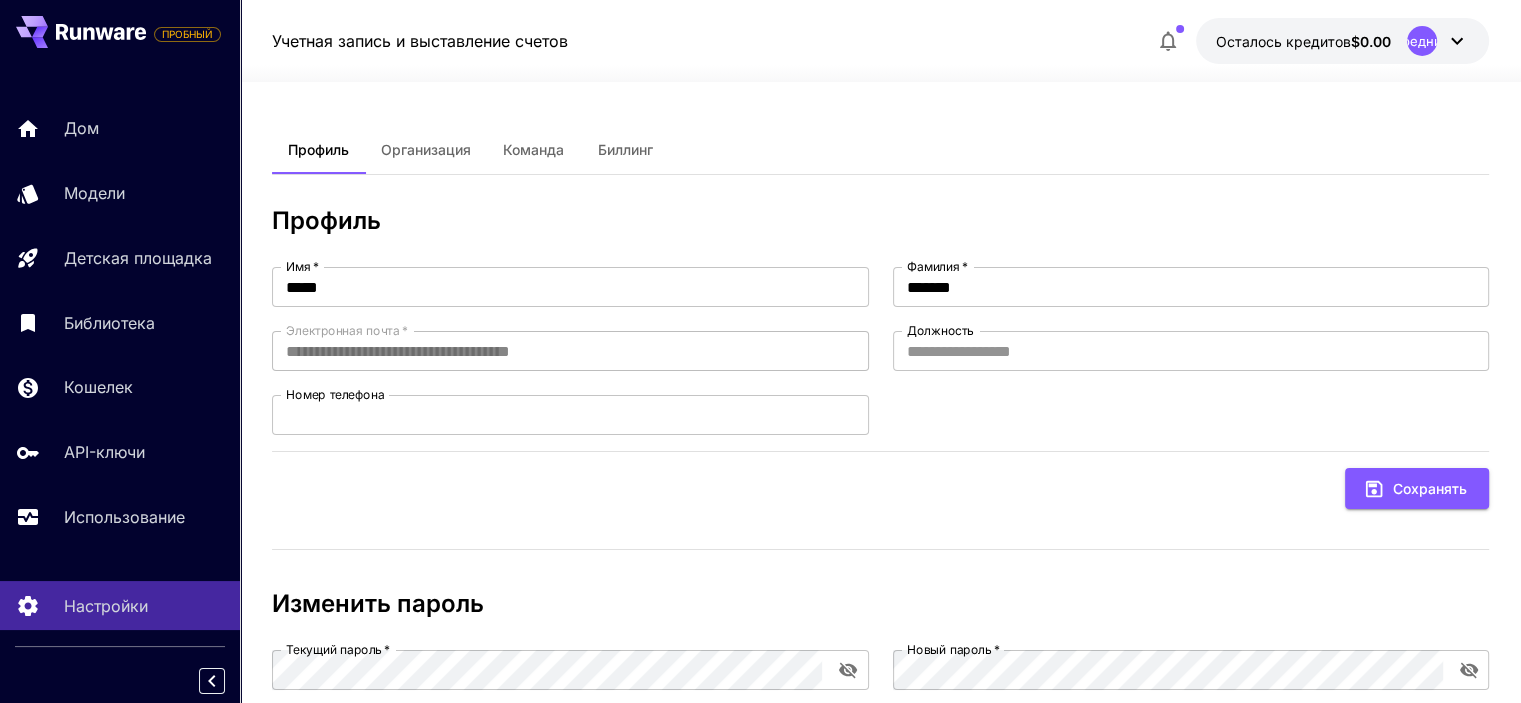 click on "средний" at bounding box center [1421, 41] 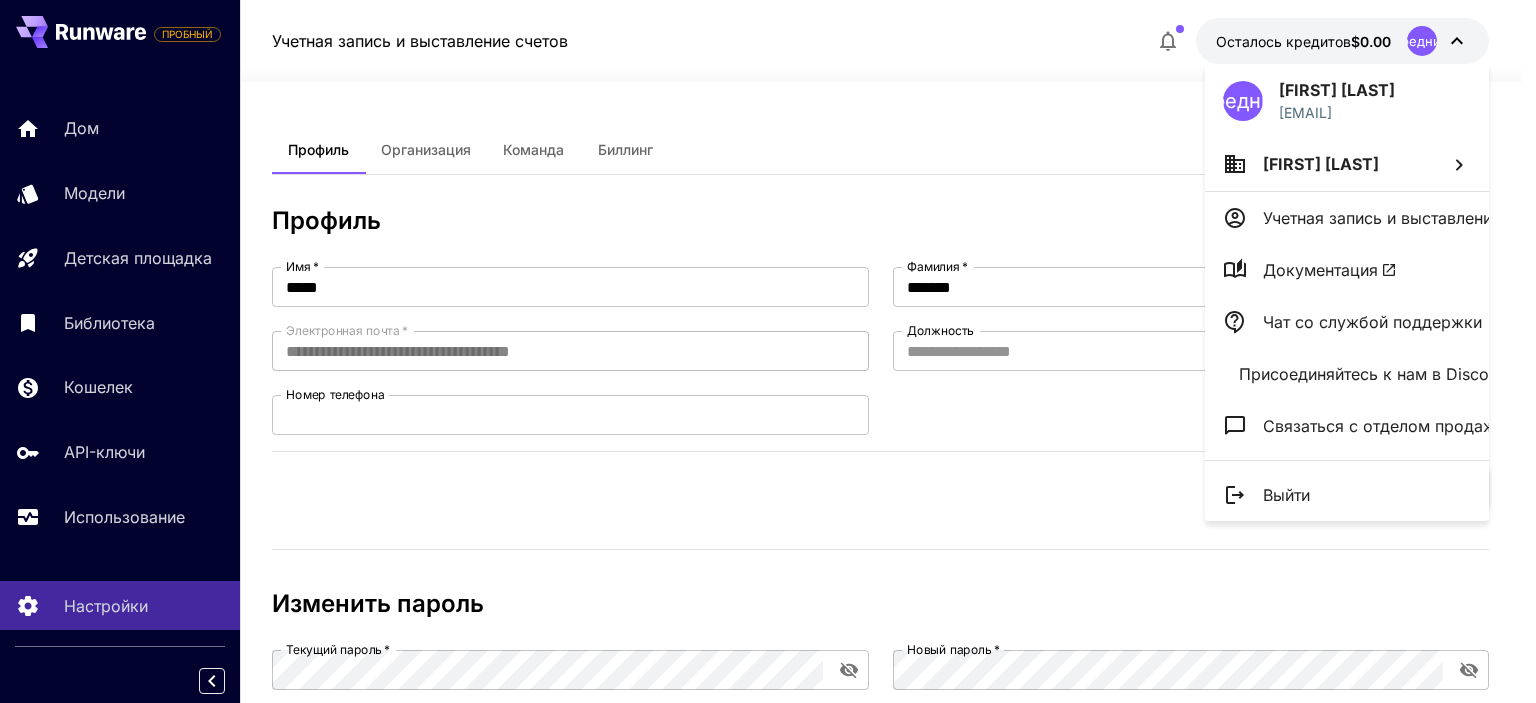 click at bounding box center [768, 351] 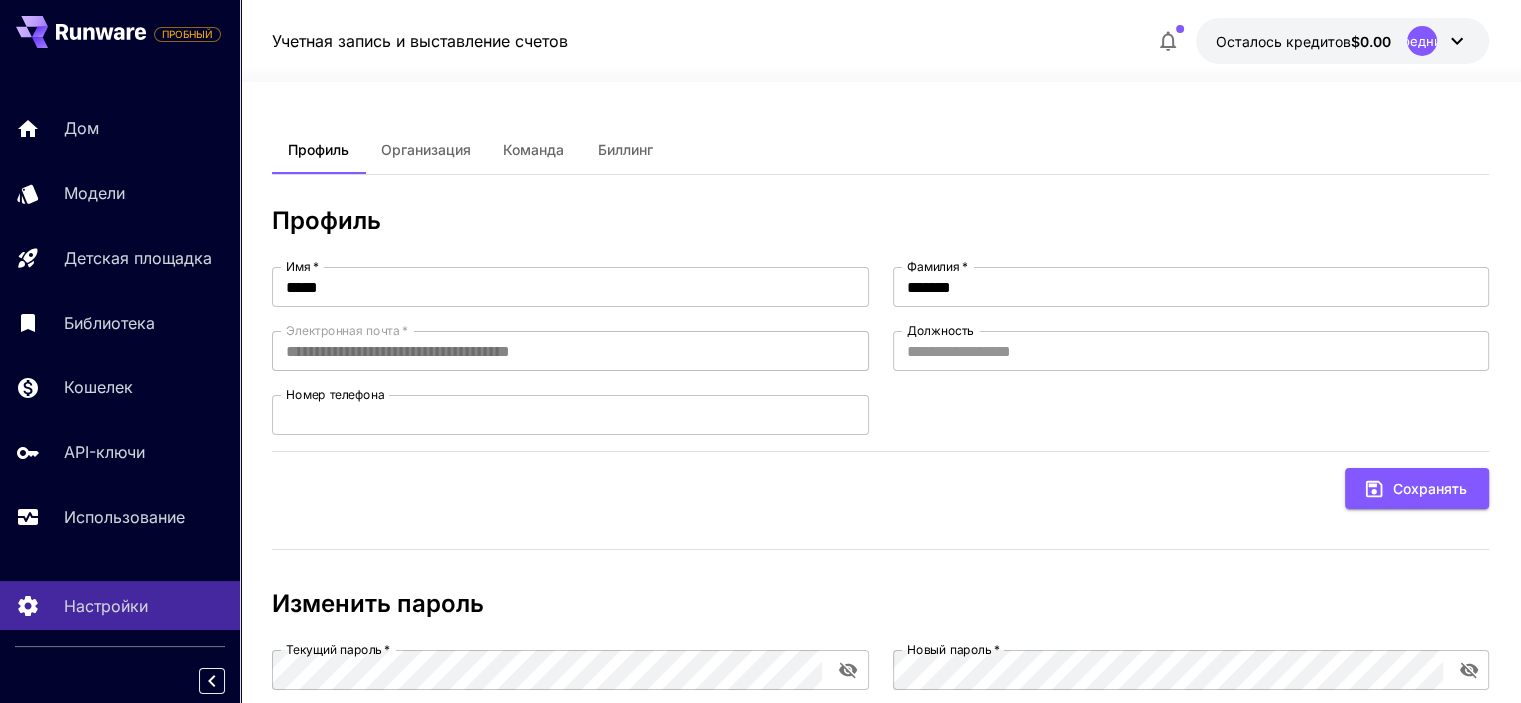 click on "Дом" at bounding box center [81, 128] 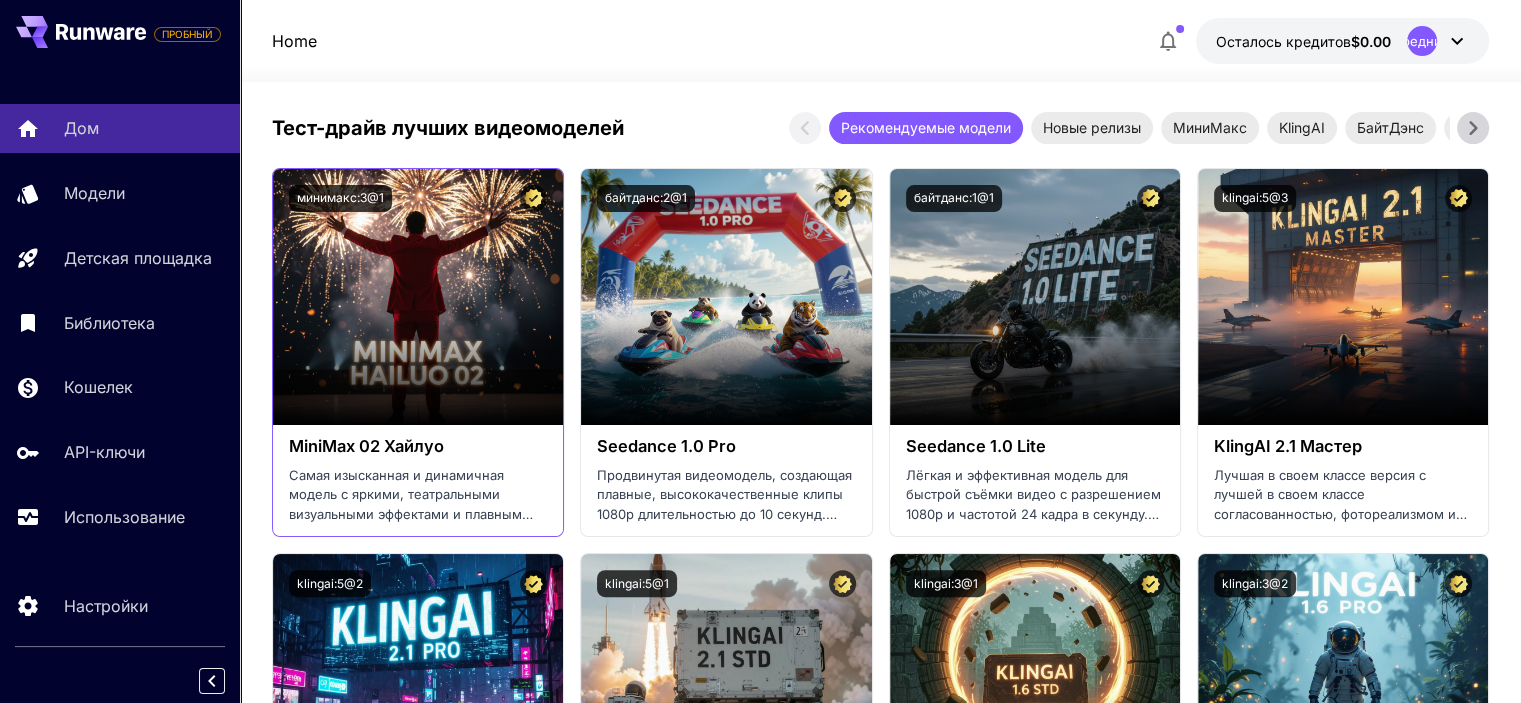 scroll, scrollTop: 1000, scrollLeft: 0, axis: vertical 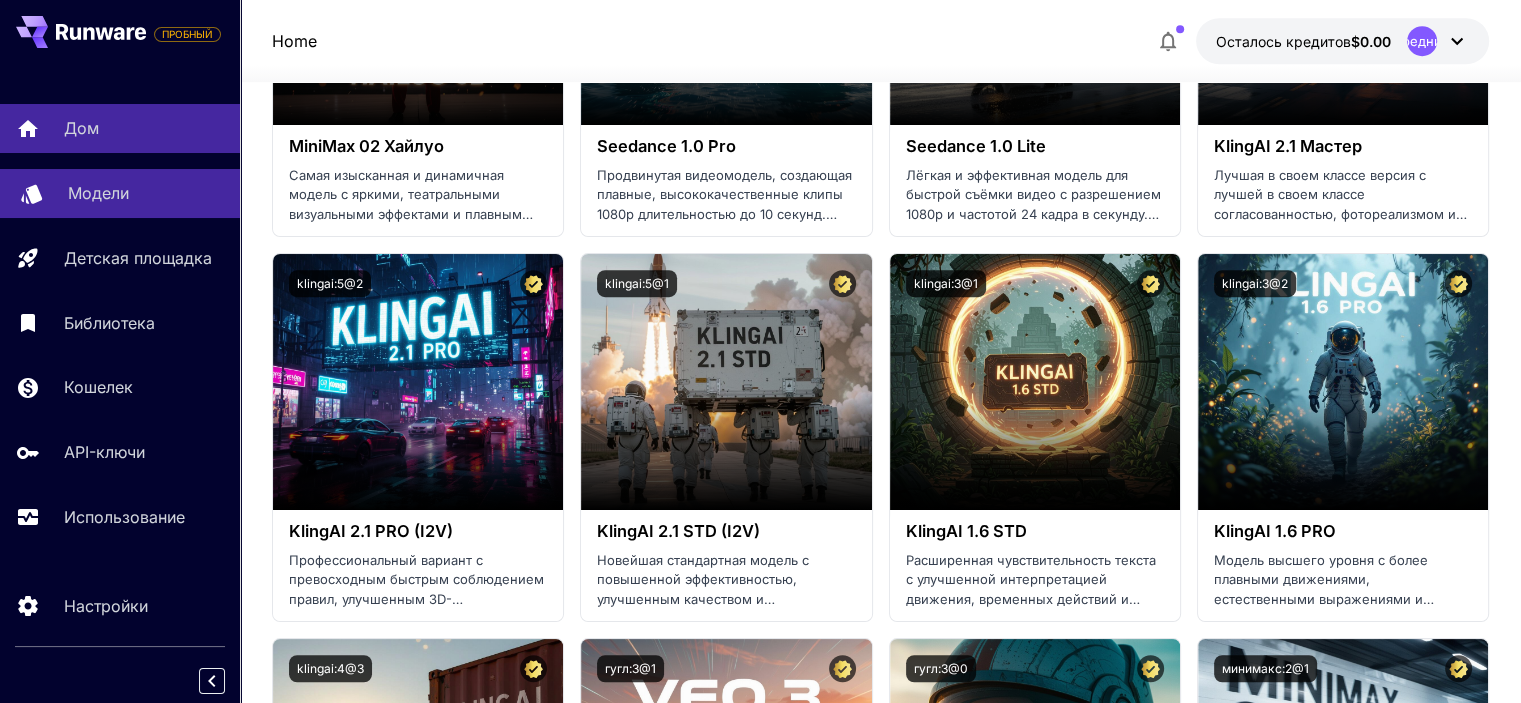 click on "Модели" at bounding box center (98, 193) 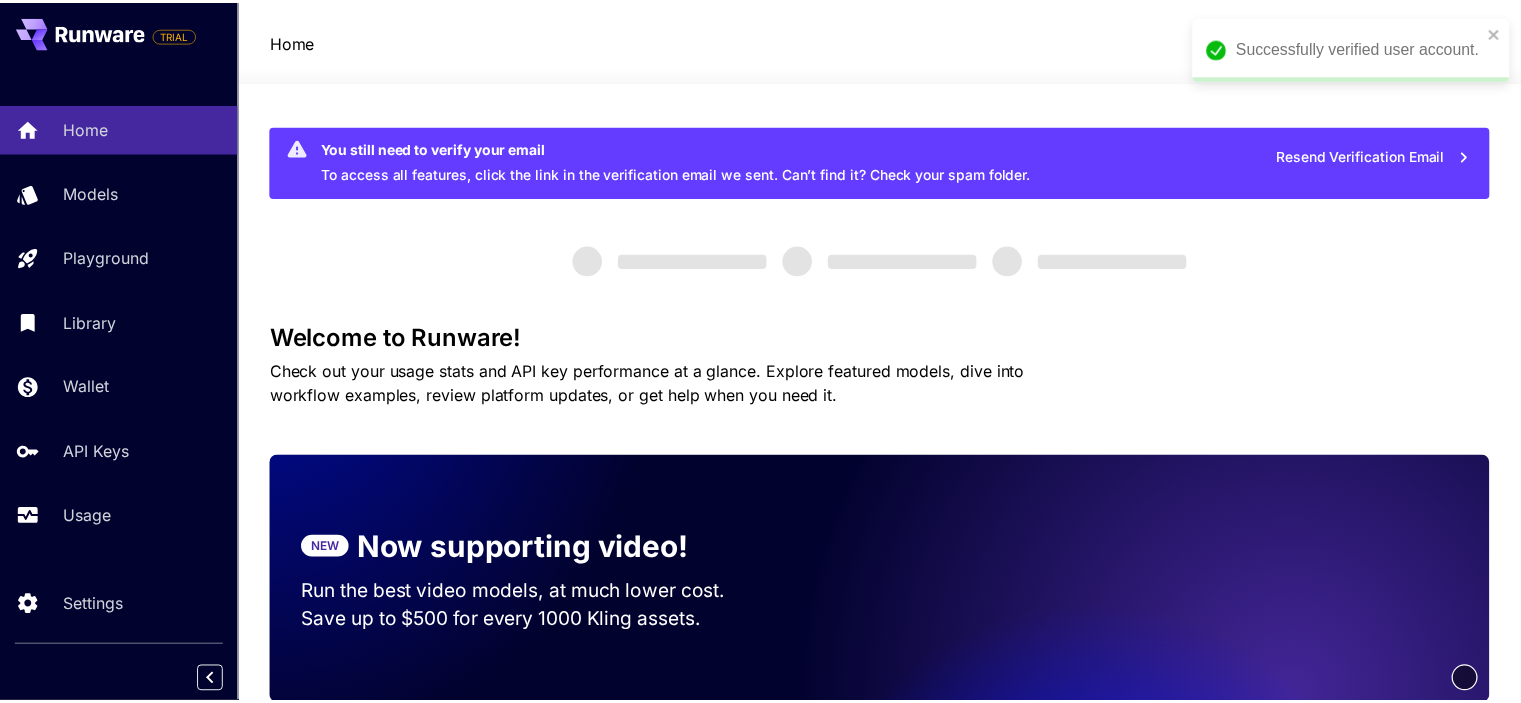 scroll, scrollTop: 0, scrollLeft: 0, axis: both 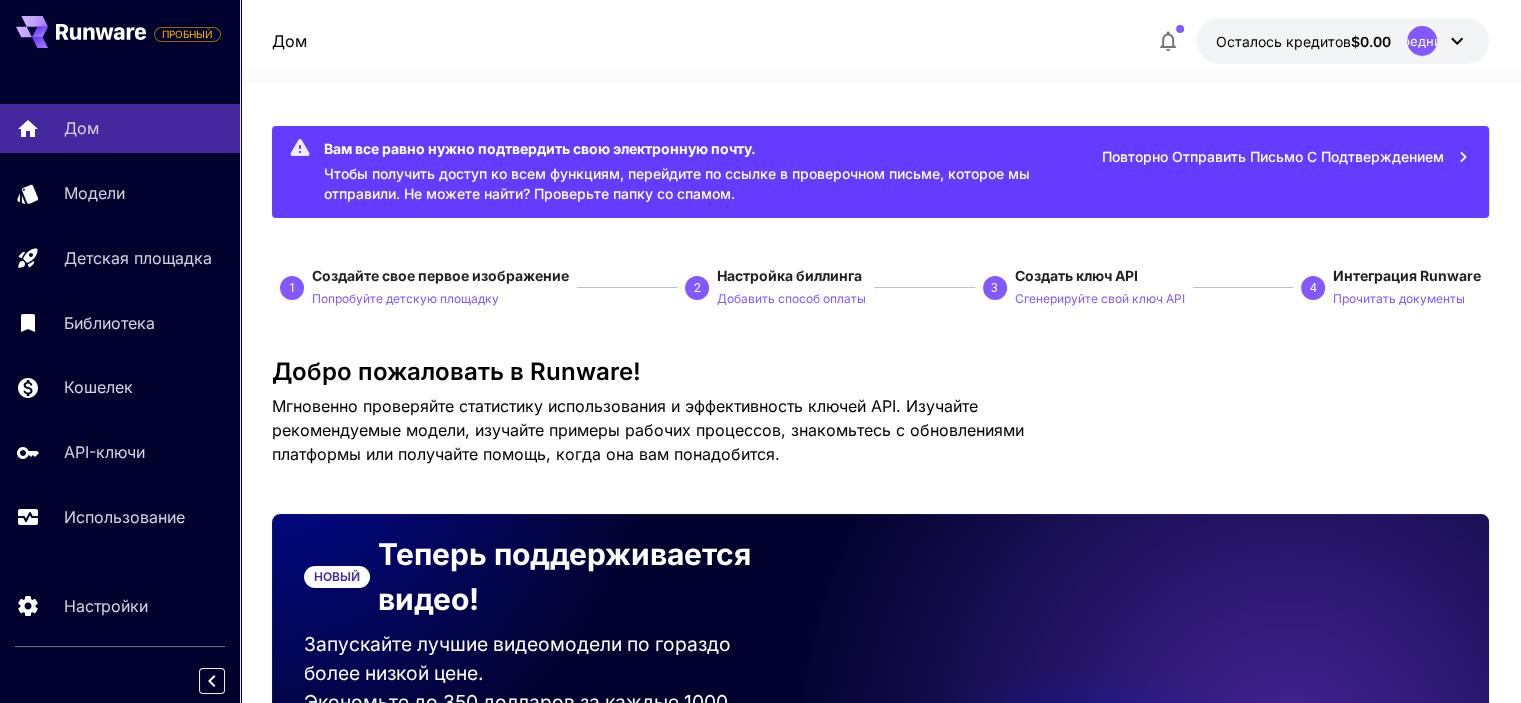 click on "Повторно отправить письмо с подтверждением" at bounding box center [1273, 156] 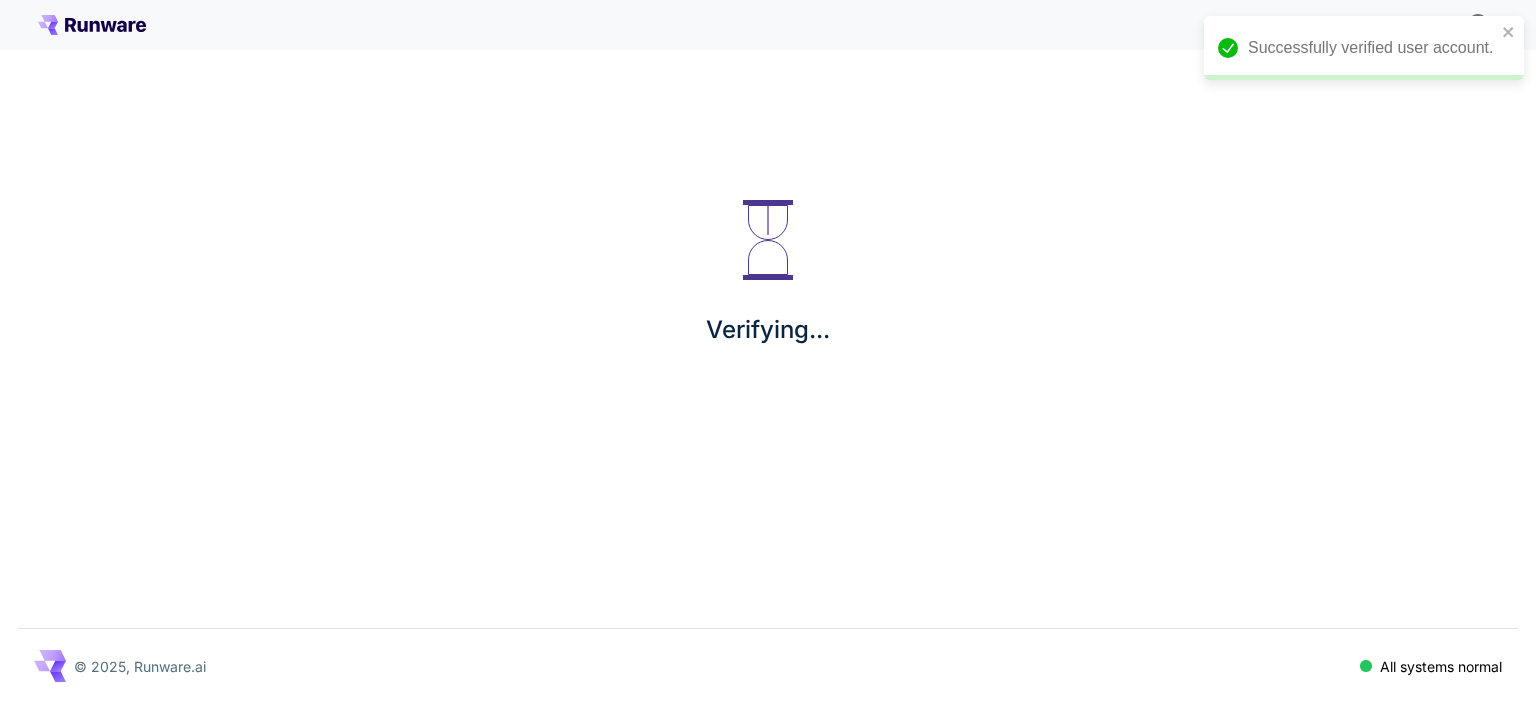 scroll, scrollTop: 0, scrollLeft: 0, axis: both 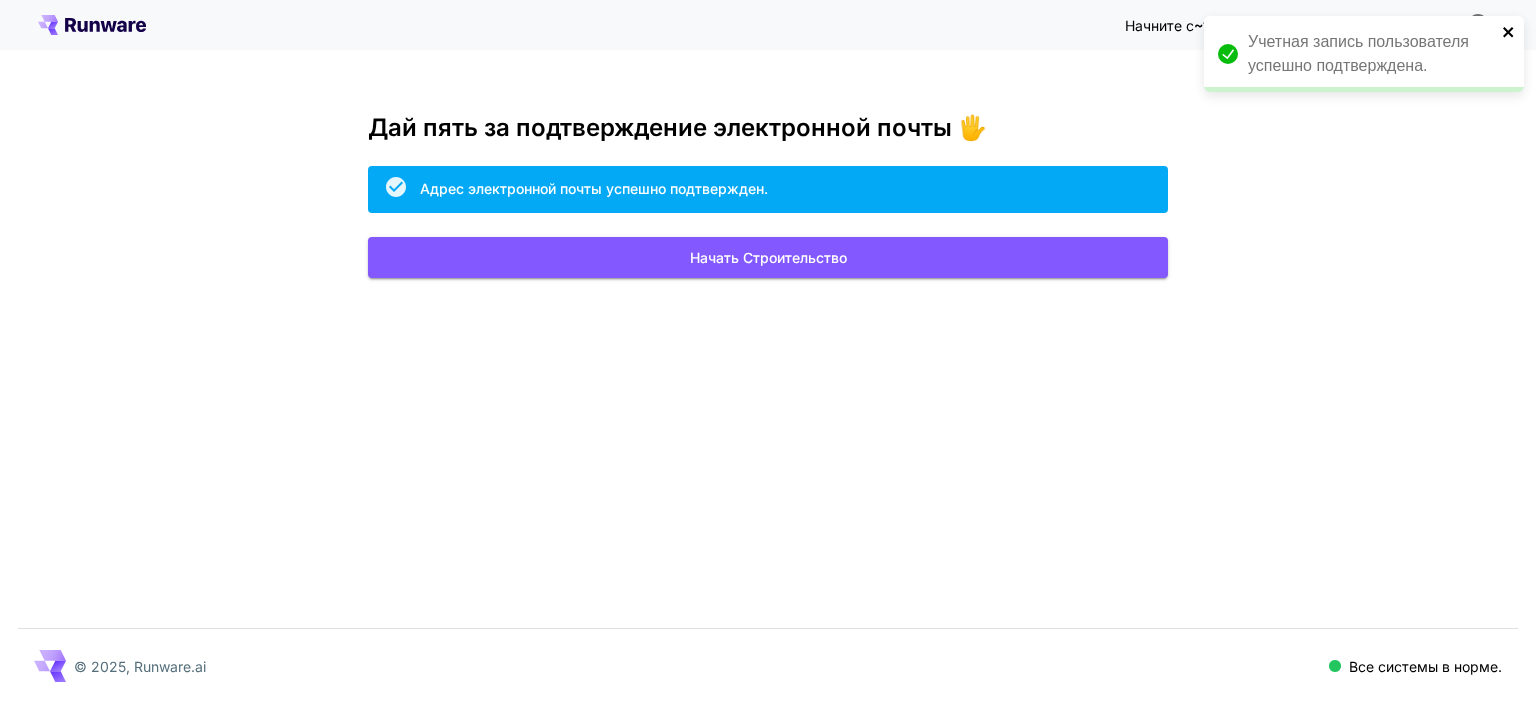 click 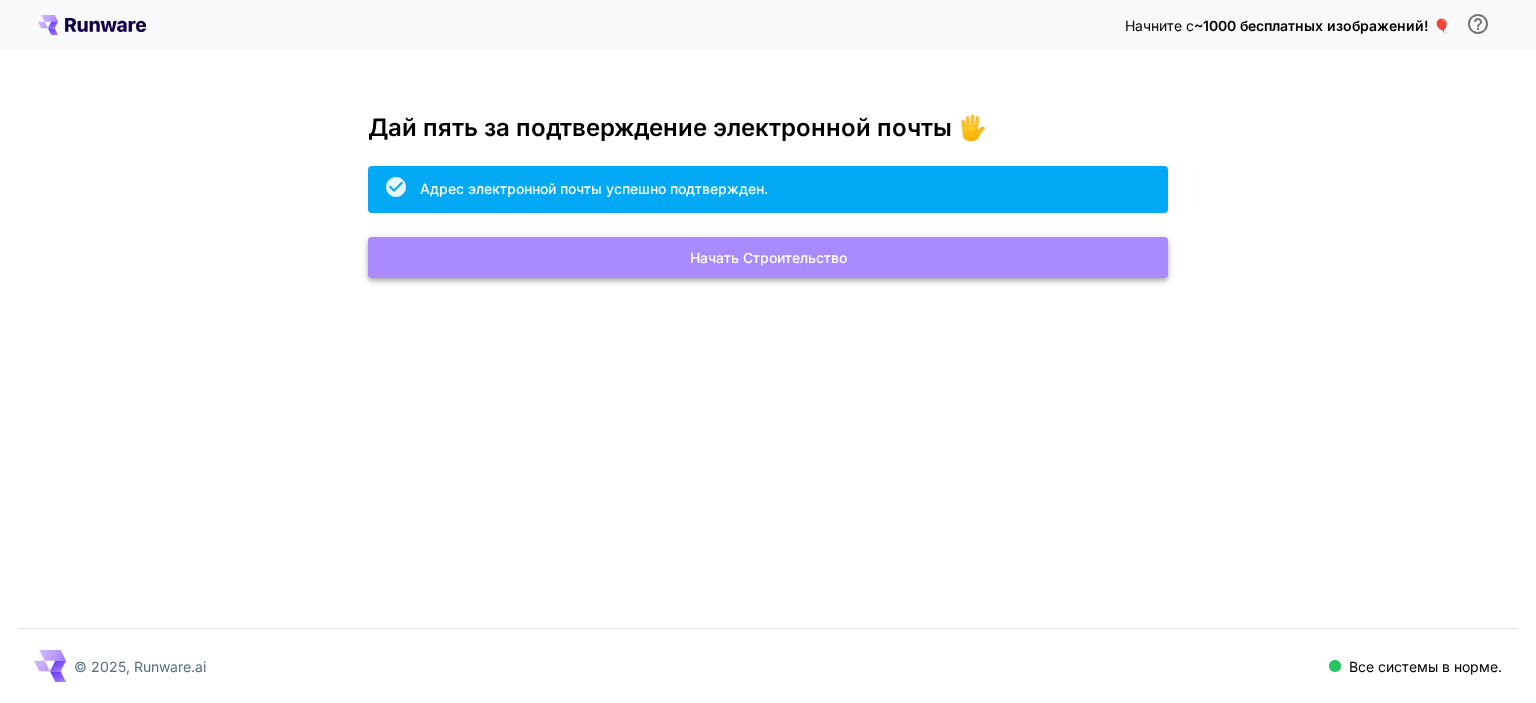 click on "Начать строительство" at bounding box center (768, 257) 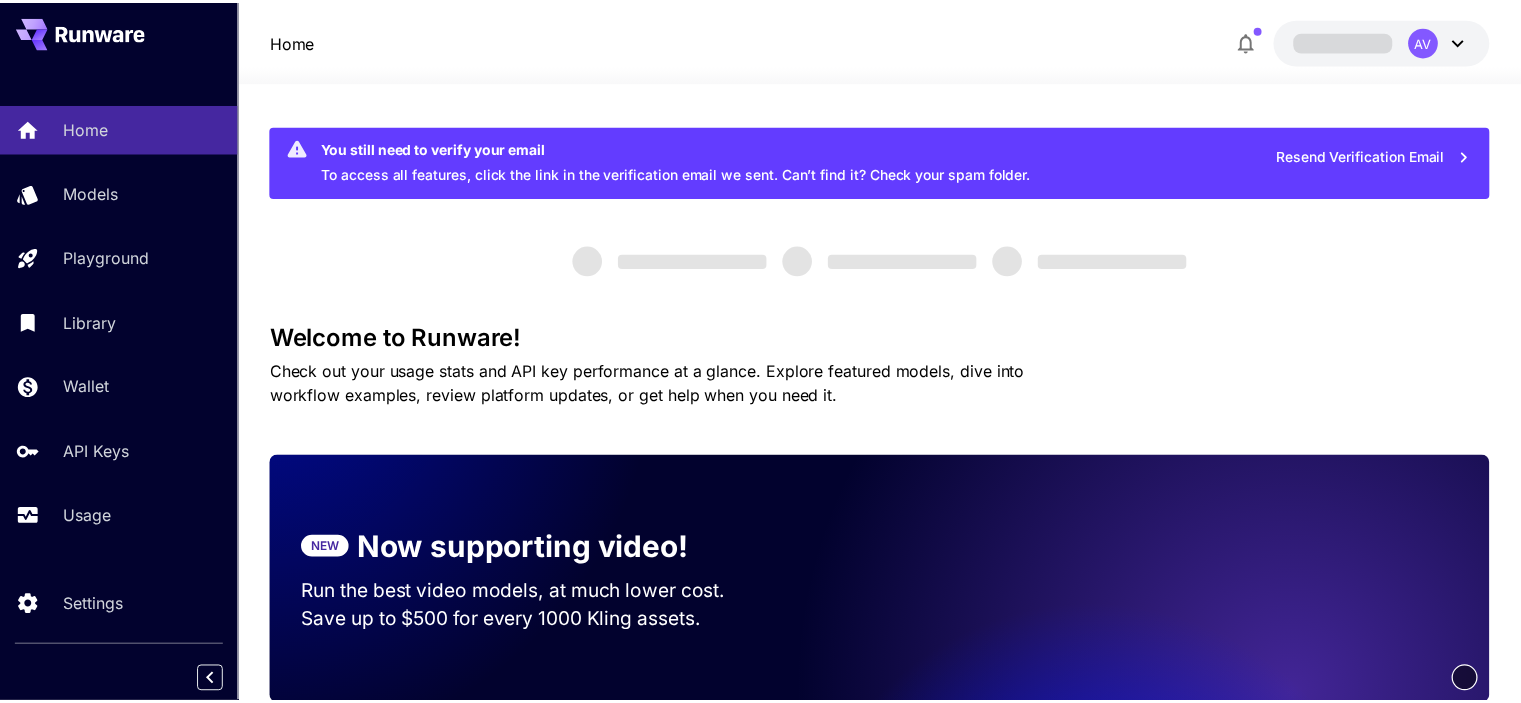 scroll, scrollTop: 0, scrollLeft: 0, axis: both 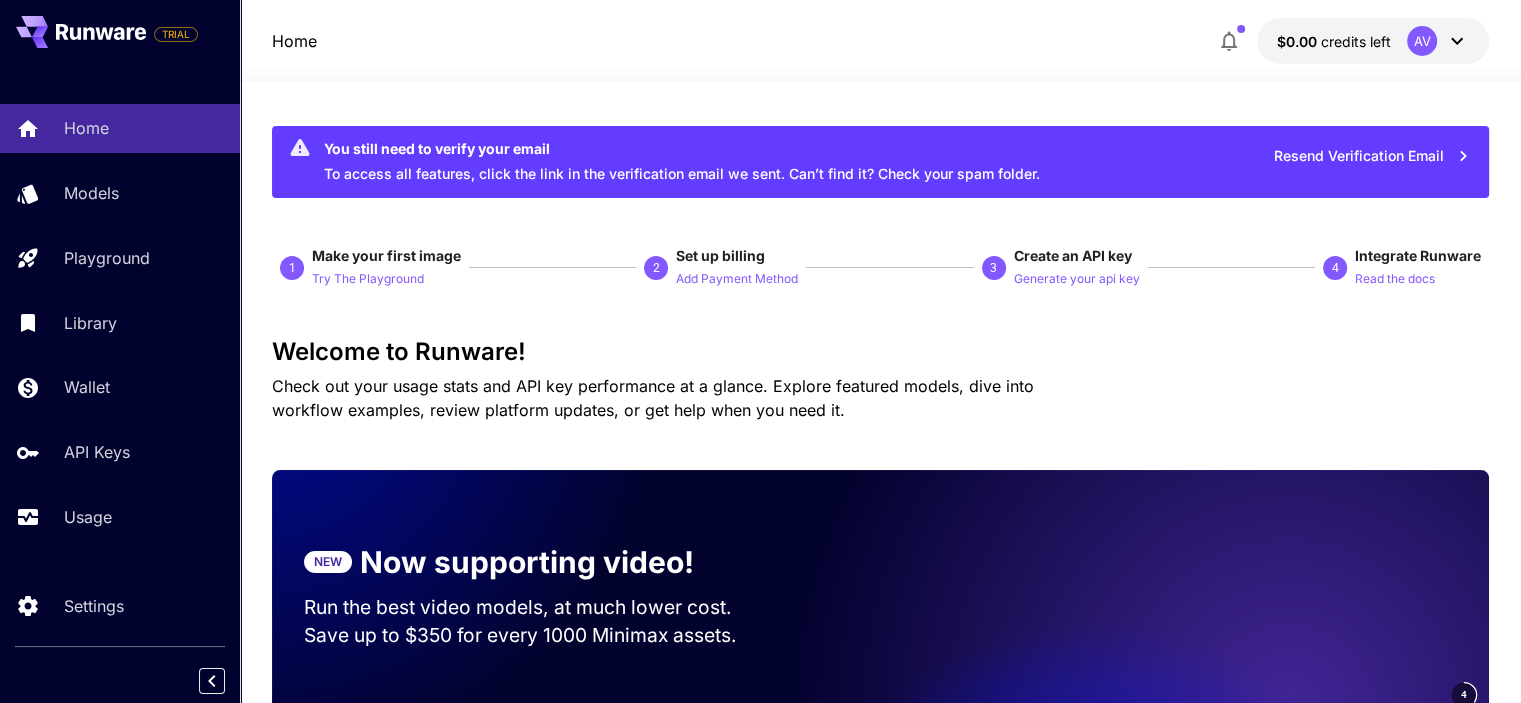 click 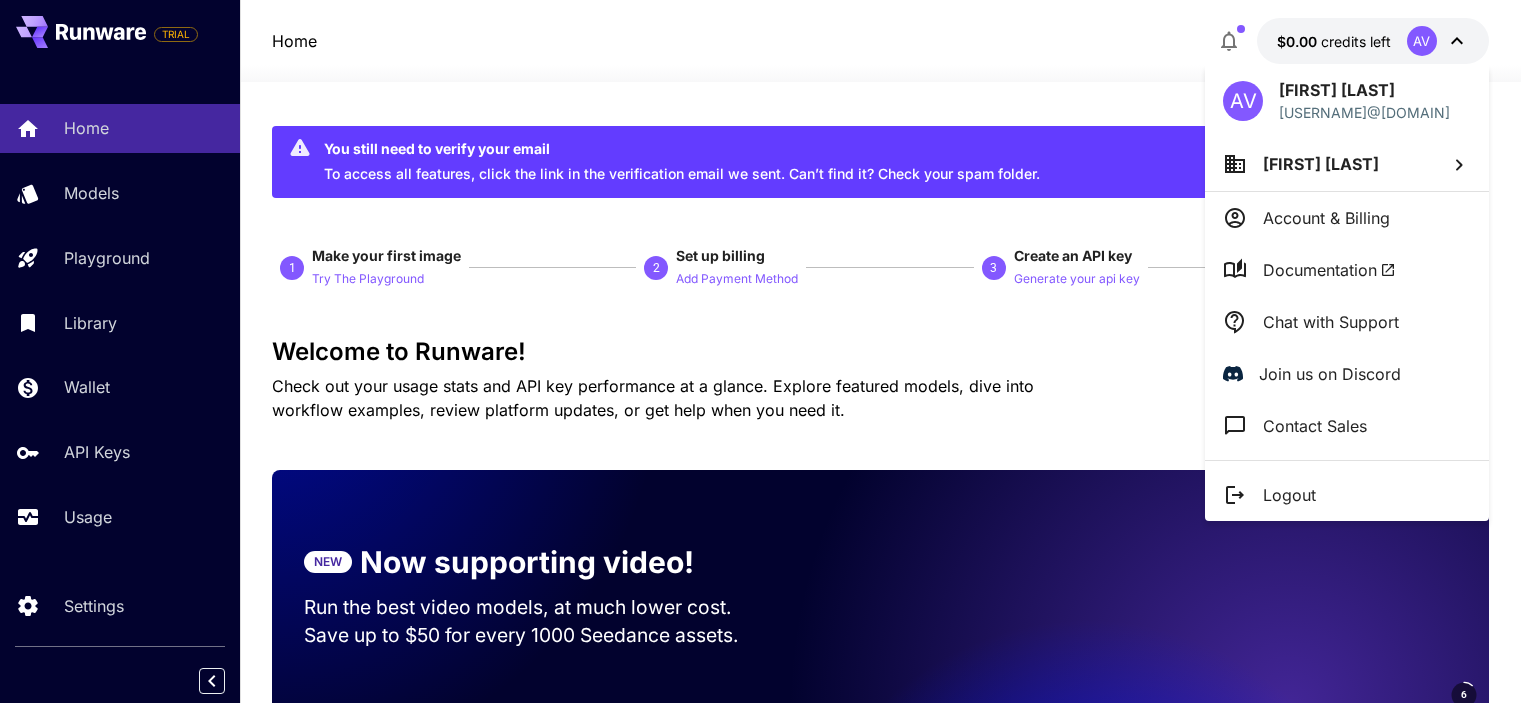 click at bounding box center [768, 351] 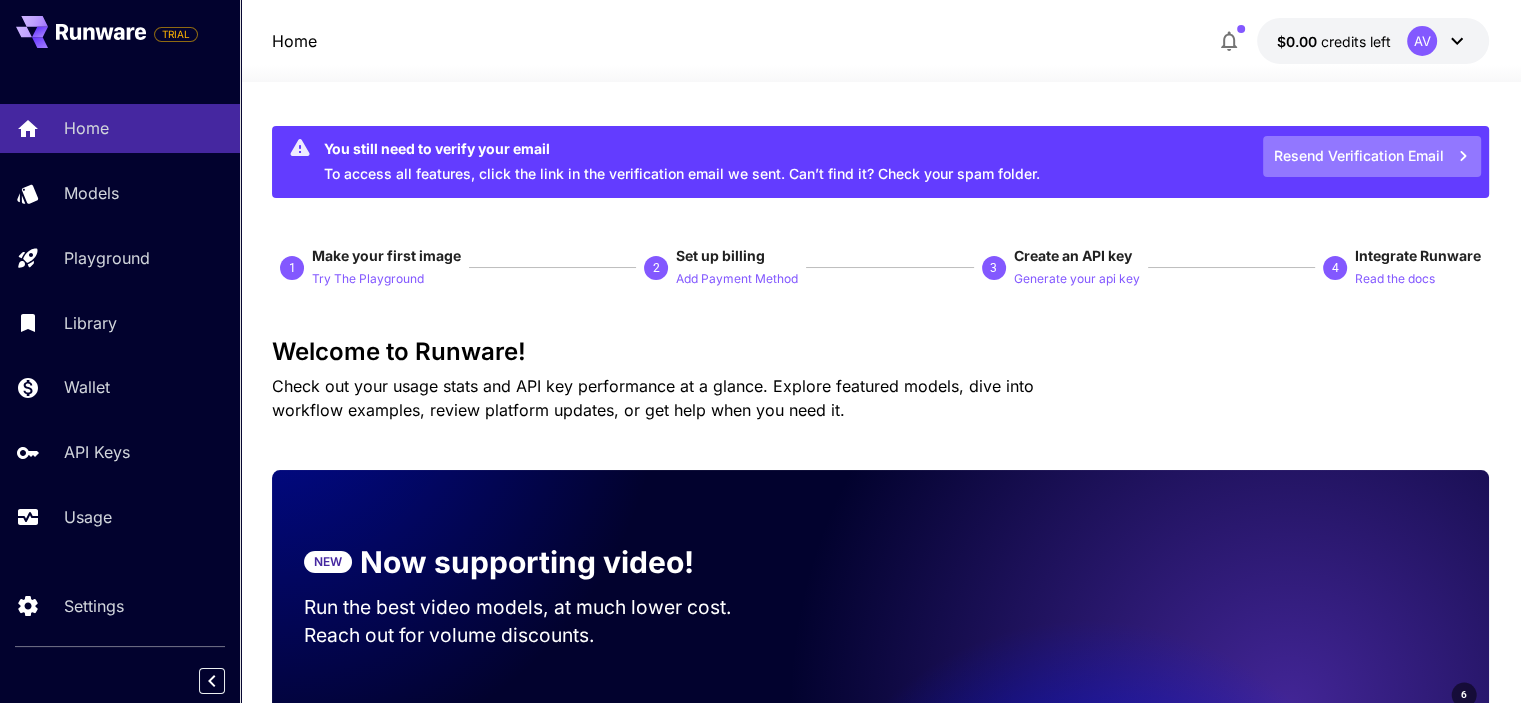 click on "Resend Verification Email" at bounding box center [1372, 156] 